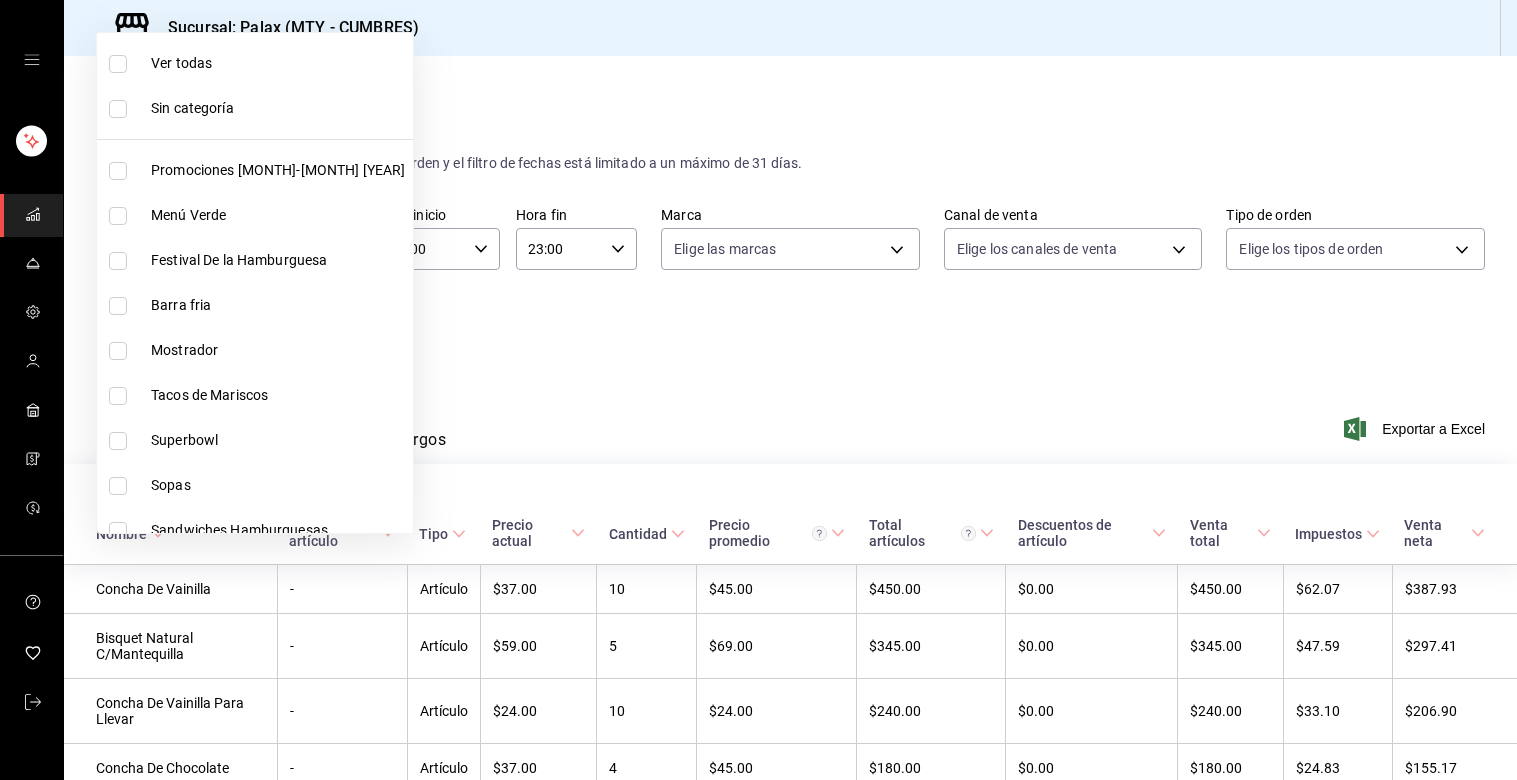 scroll, scrollTop: 0, scrollLeft: 0, axis: both 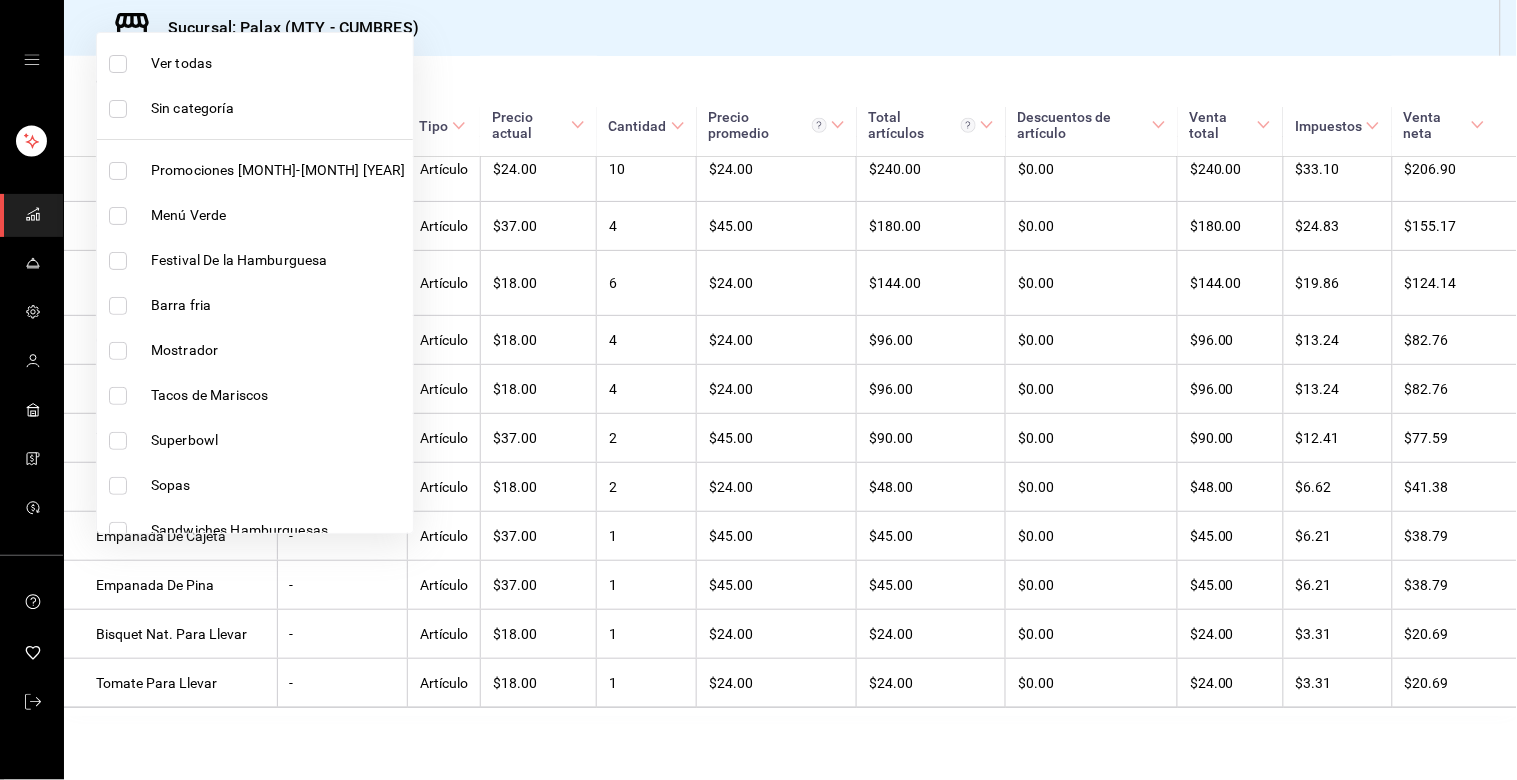 click at bounding box center [758, 390] 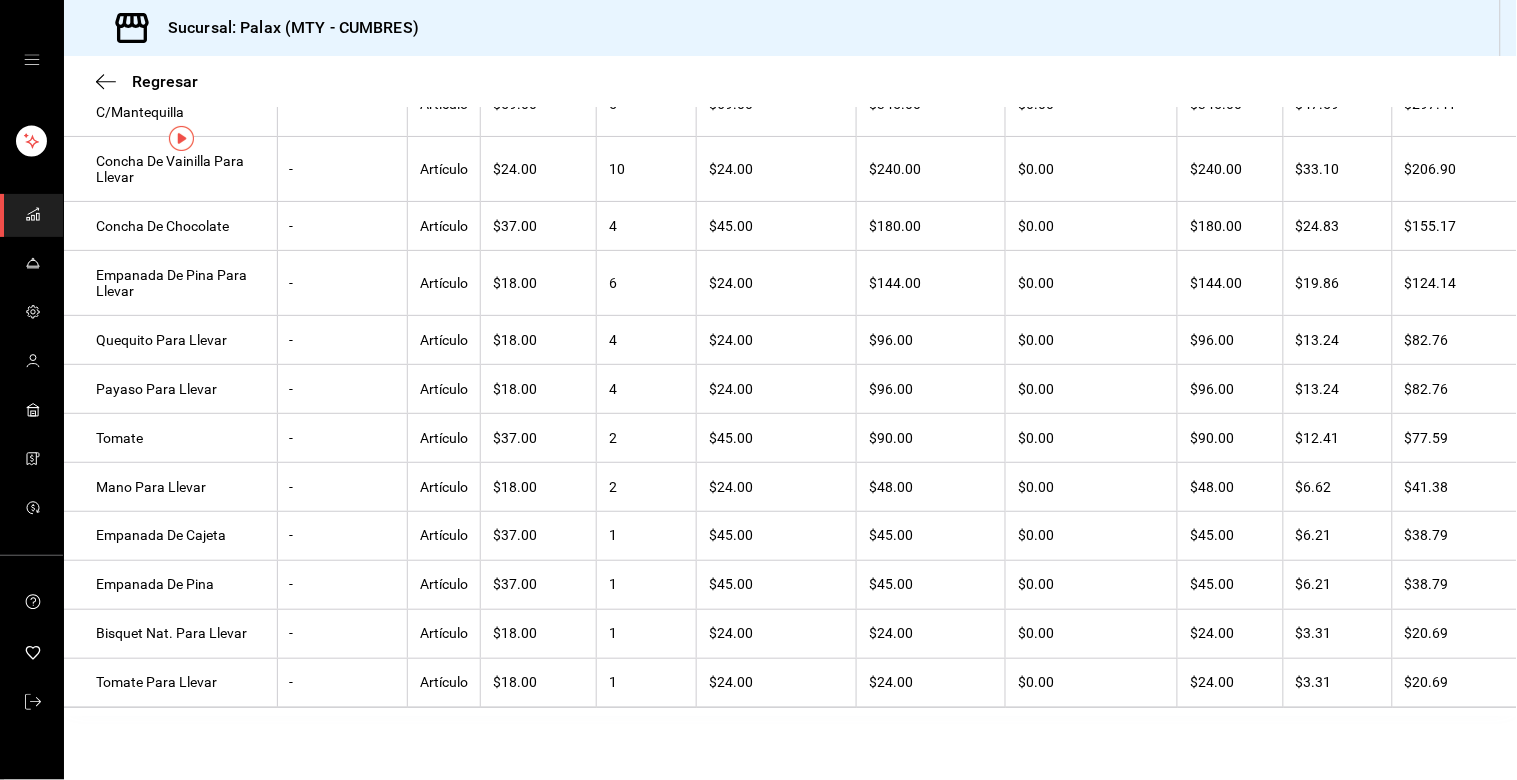 scroll, scrollTop: 0, scrollLeft: 0, axis: both 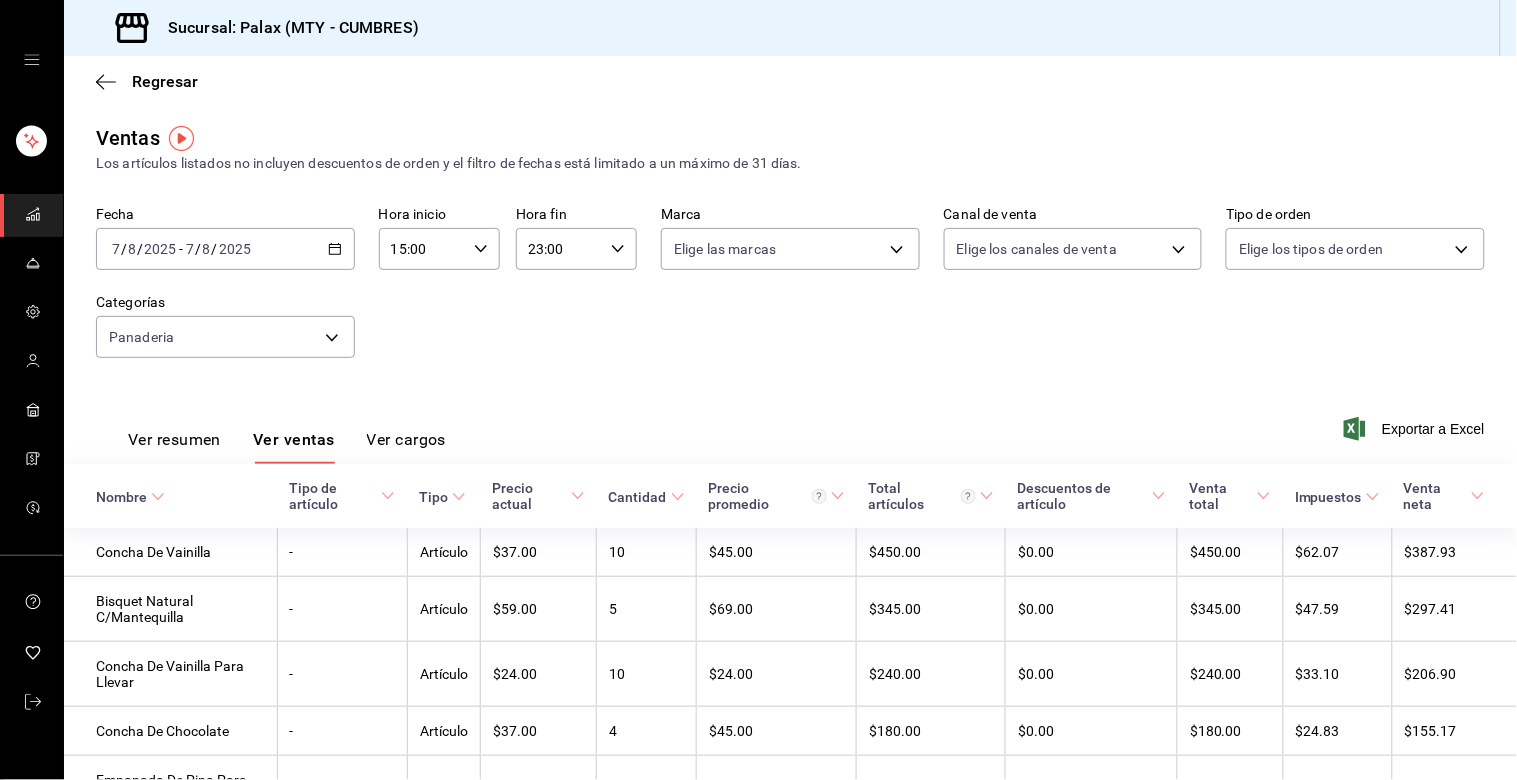 click 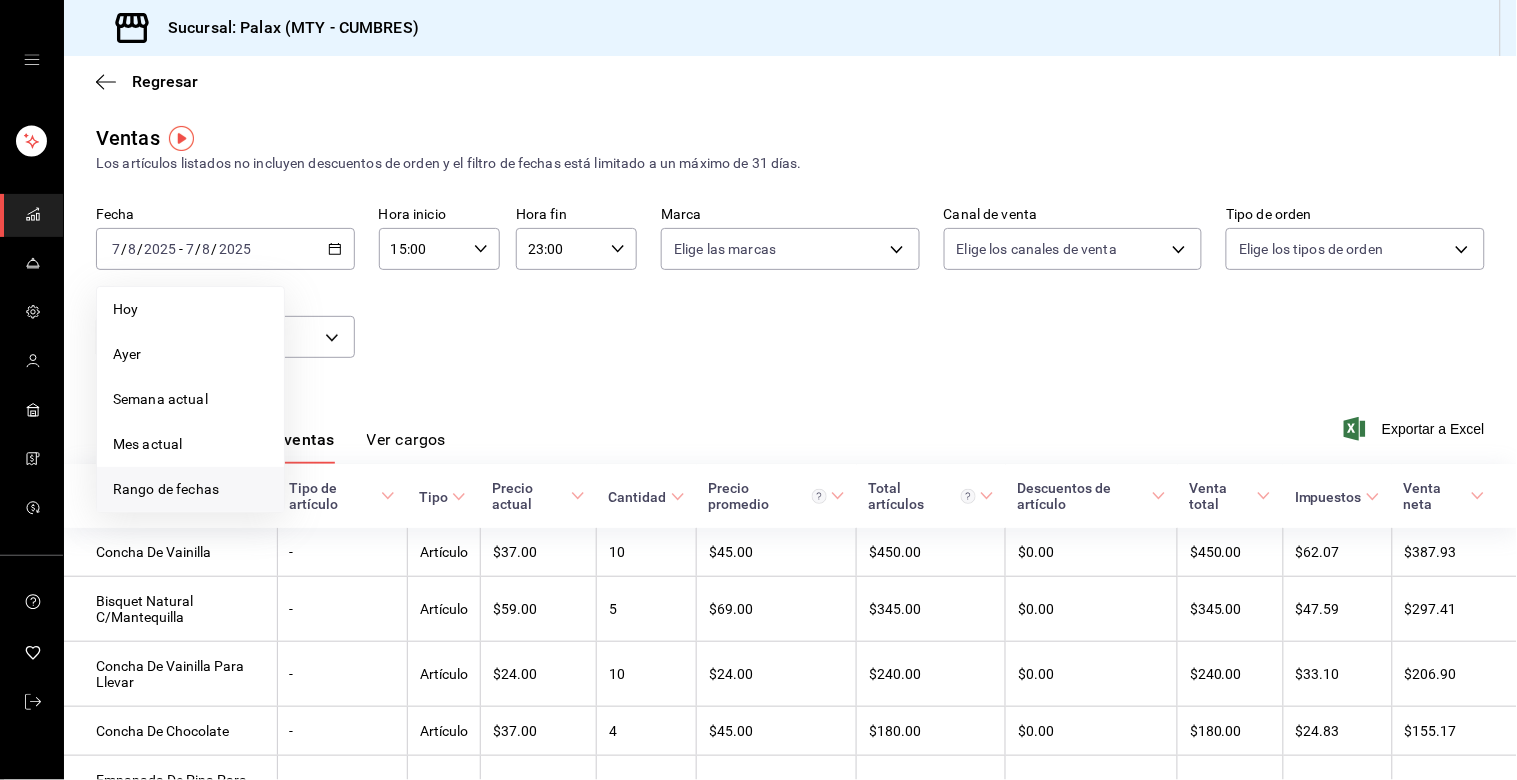 click on "Rango de fechas" at bounding box center [190, 489] 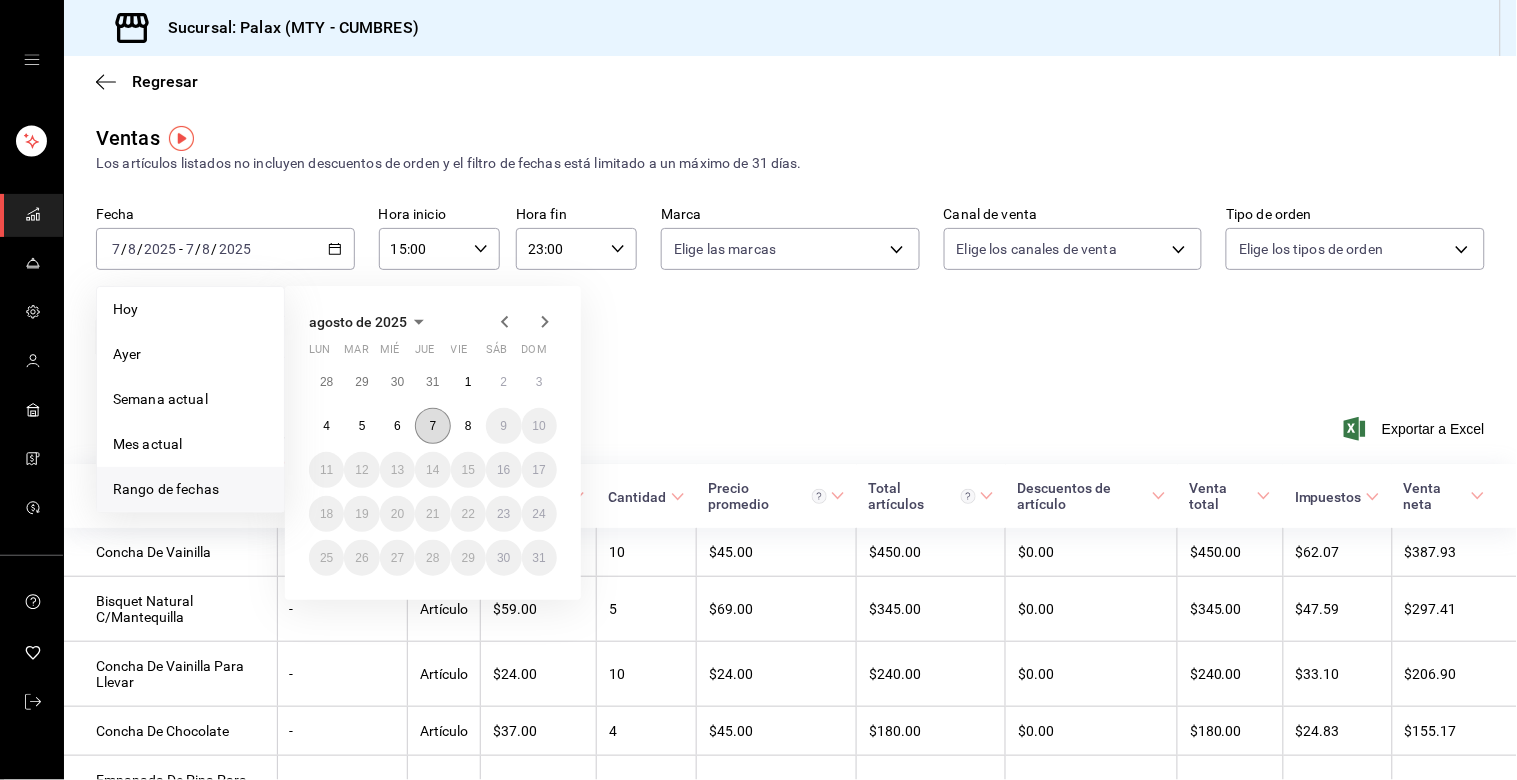 click on "7" at bounding box center (433, 426) 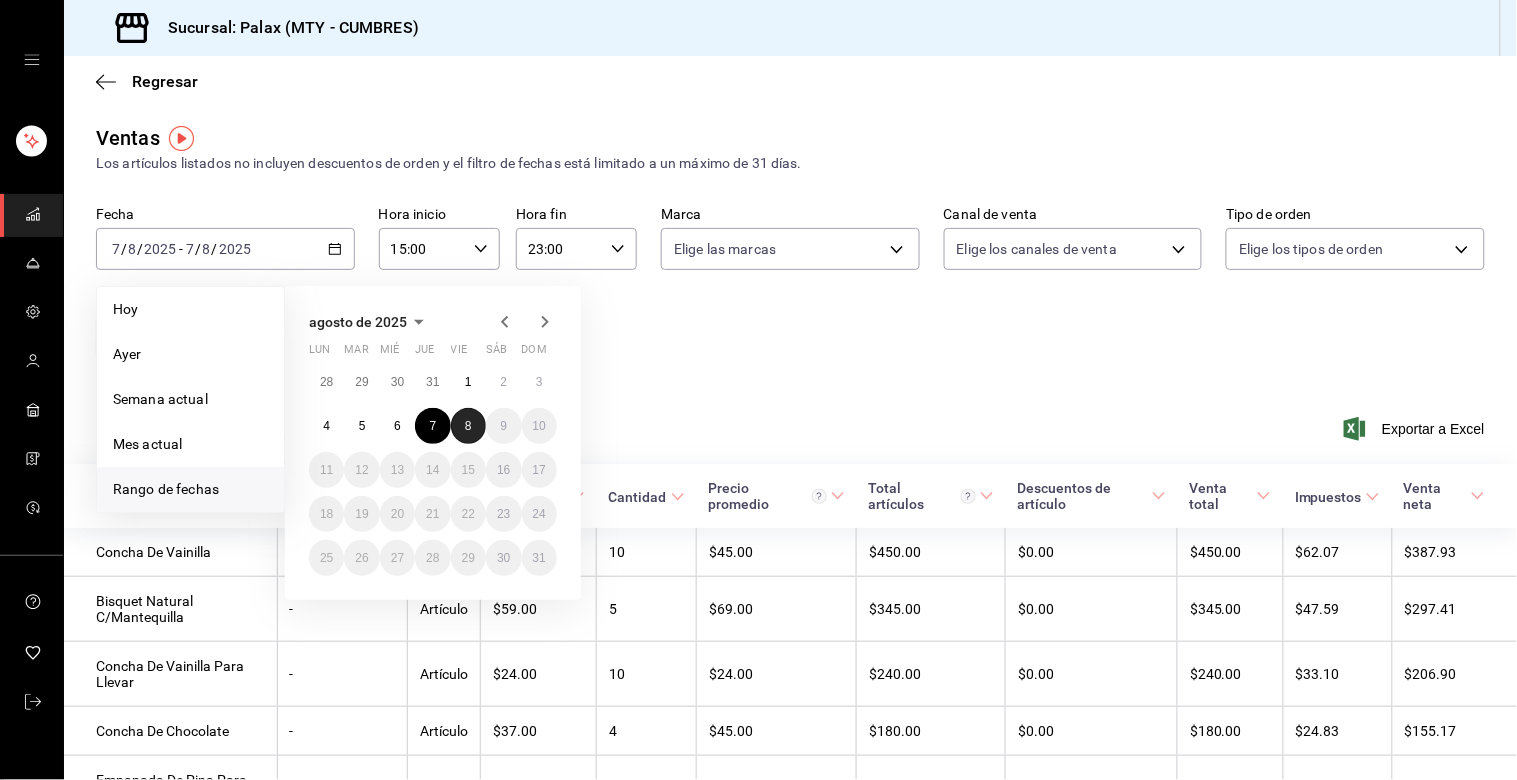 drag, startPoint x: 470, startPoint y: 426, endPoint x: 496, endPoint y: 364, distance: 67.23094 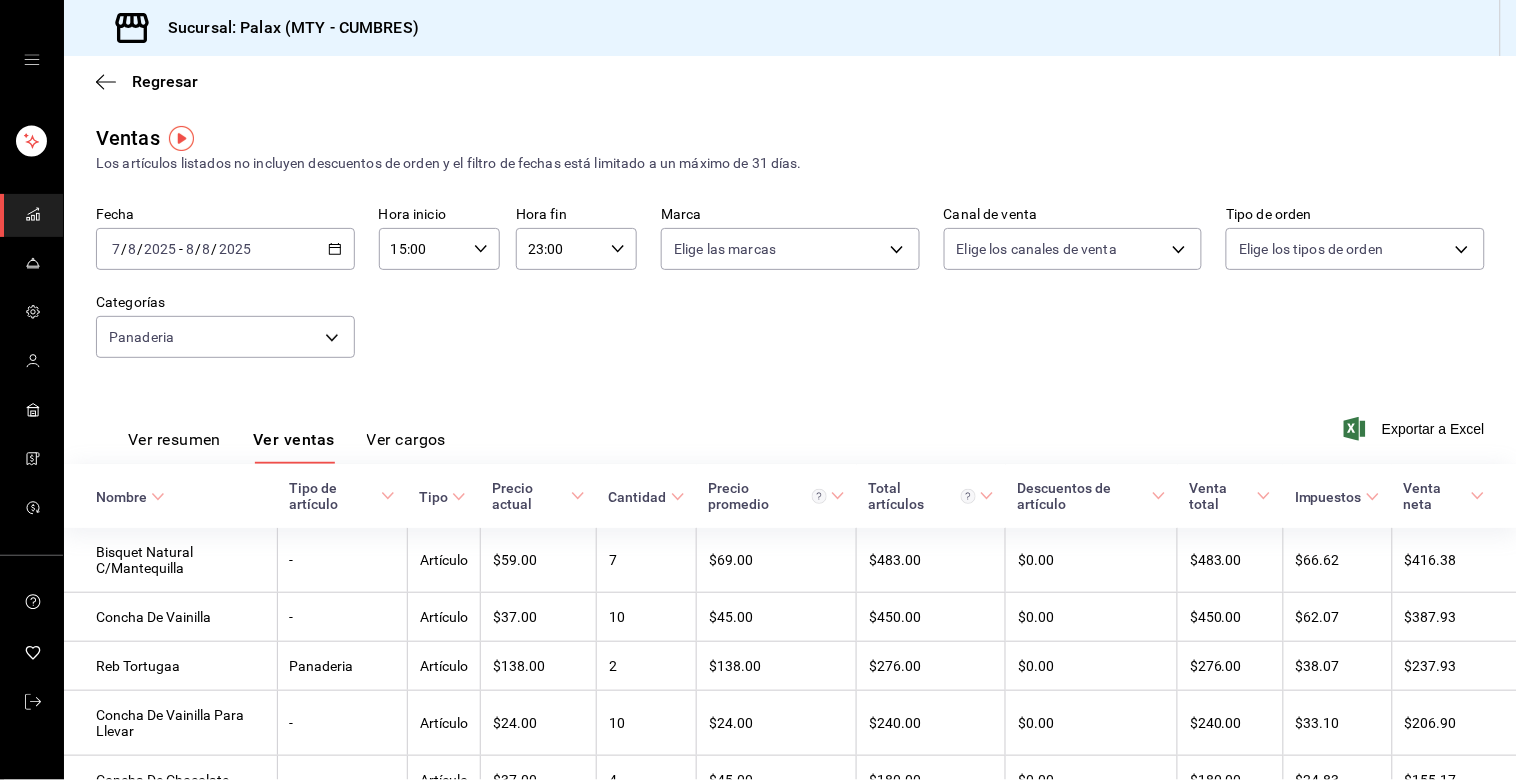 click 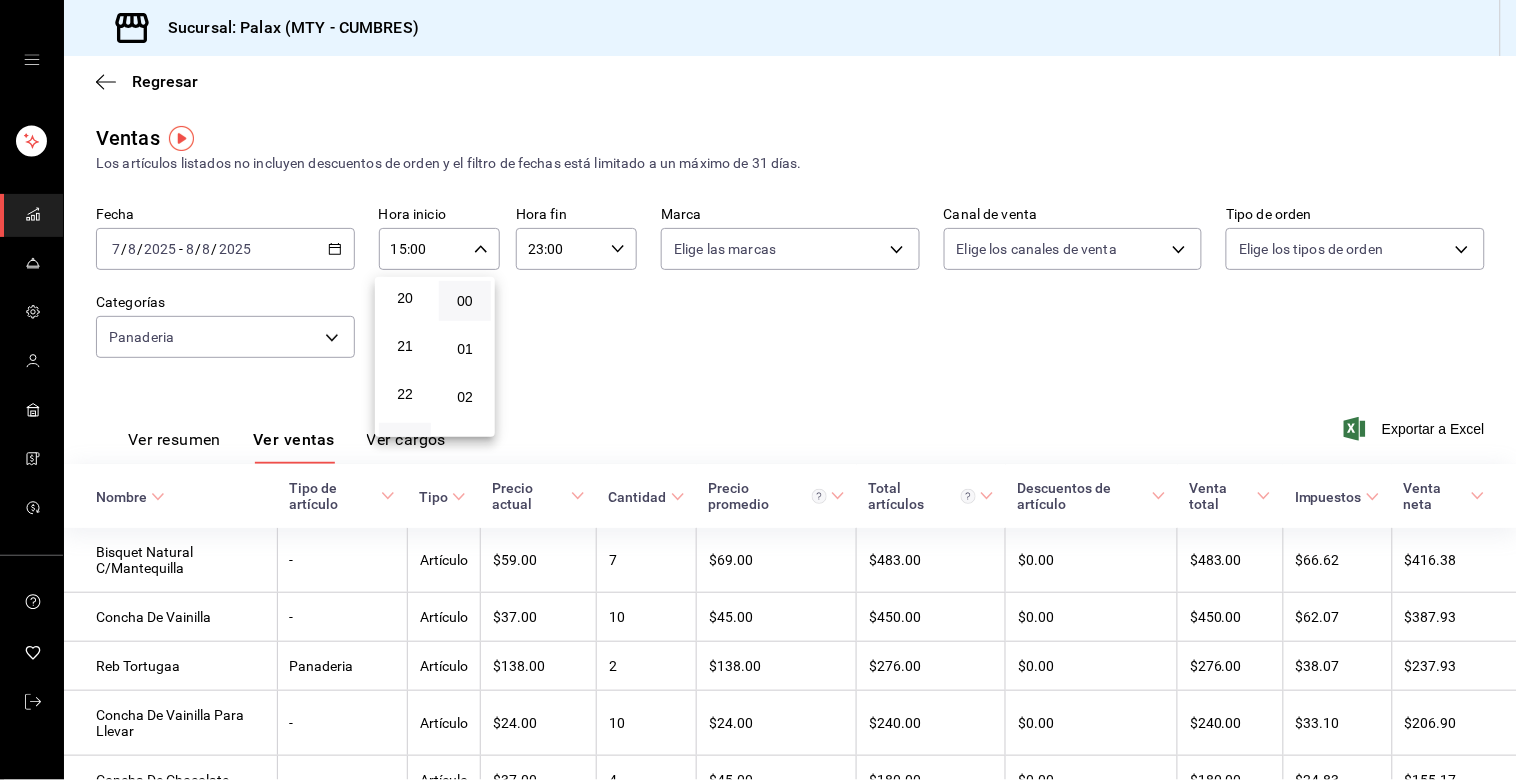scroll, scrollTop: 981, scrollLeft: 0, axis: vertical 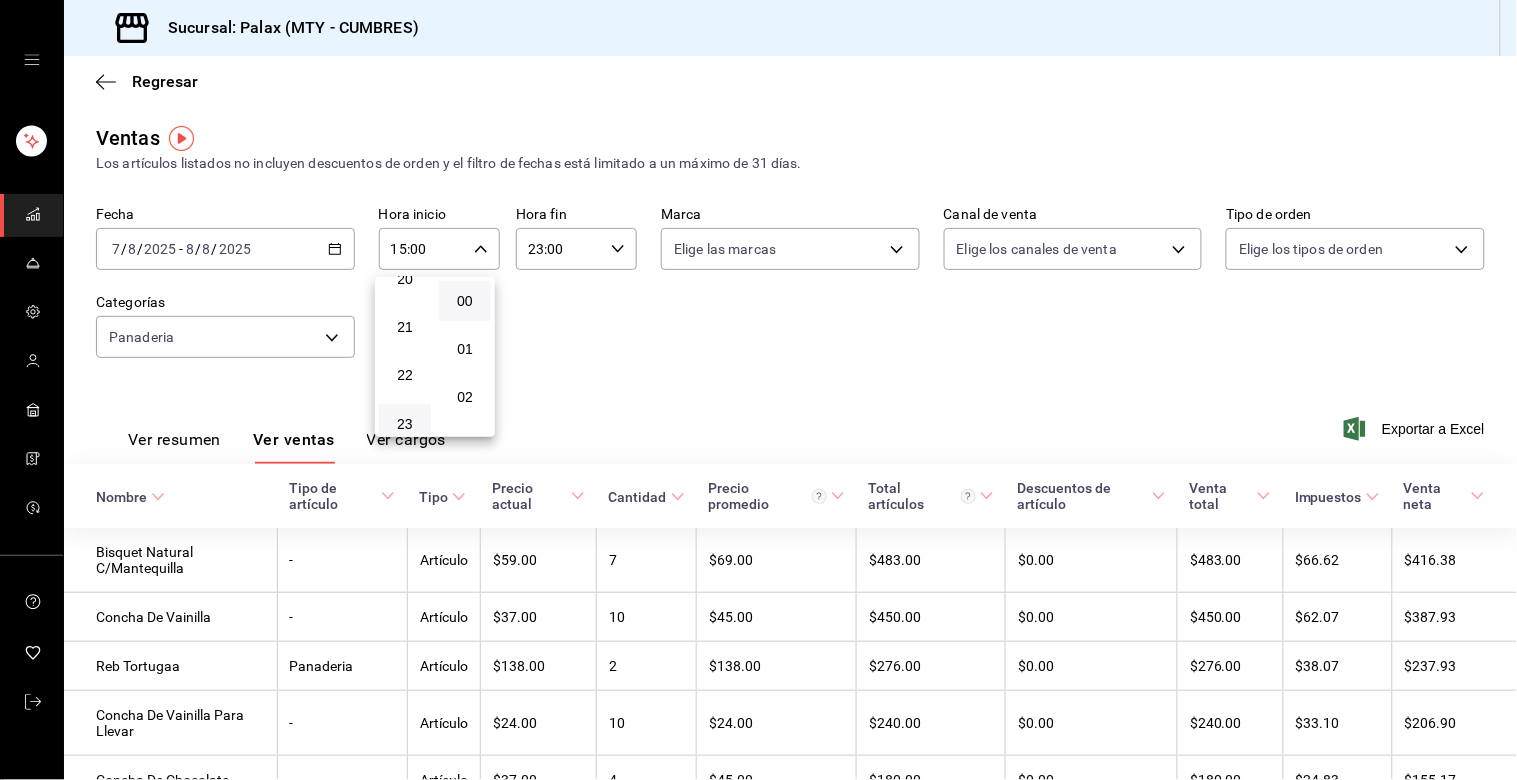 click on "23" at bounding box center (405, 424) 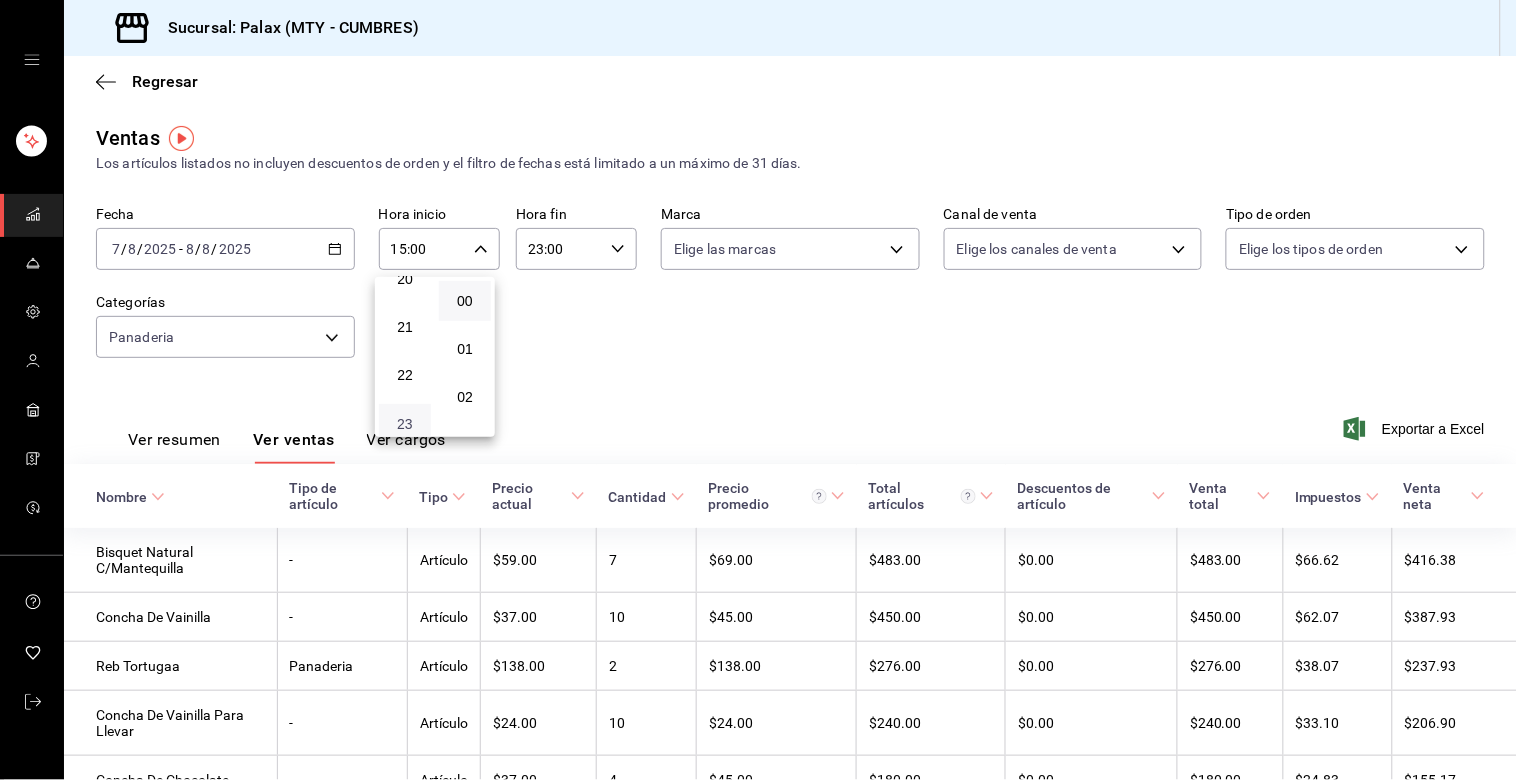 type on "23:00" 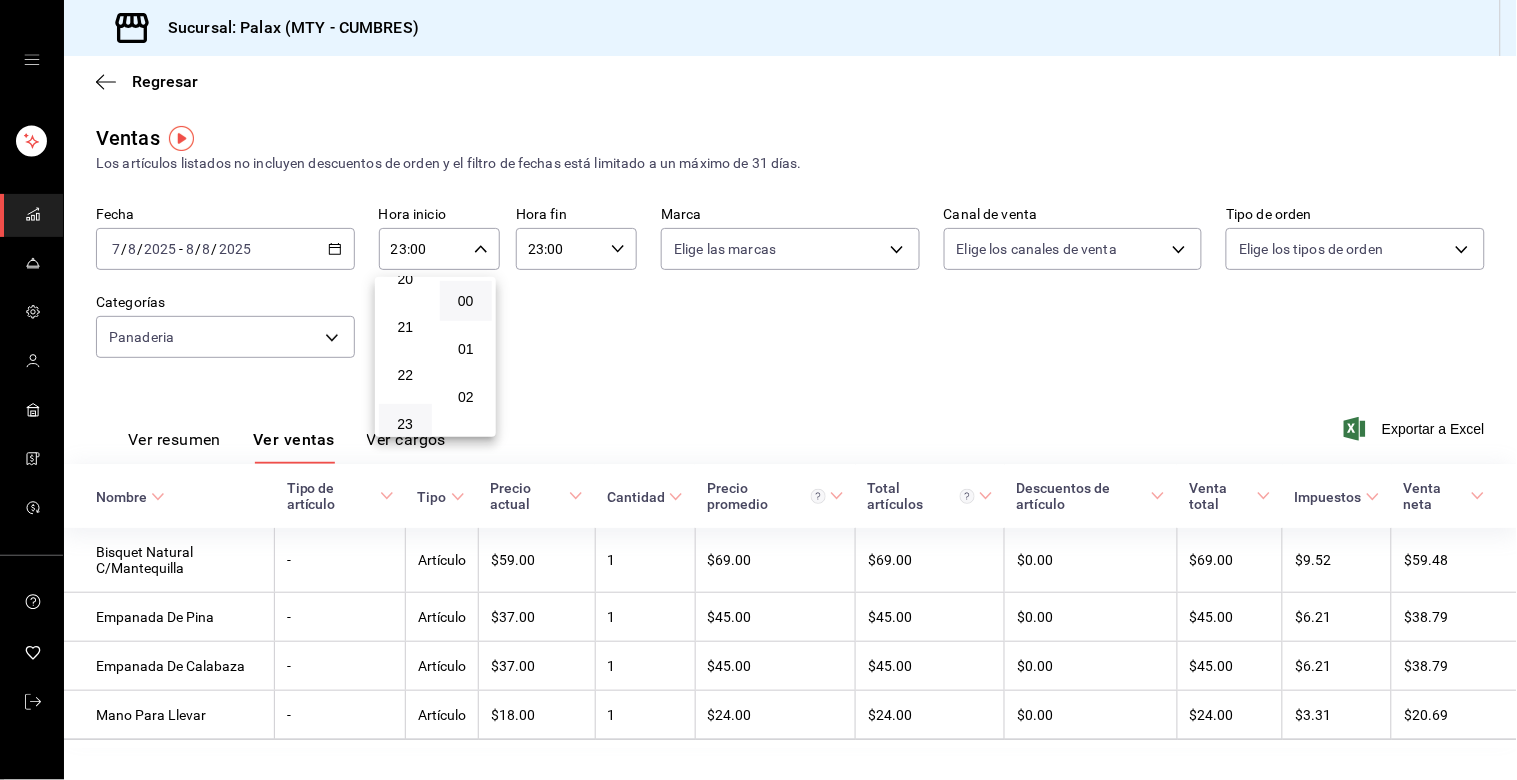 click at bounding box center [758, 390] 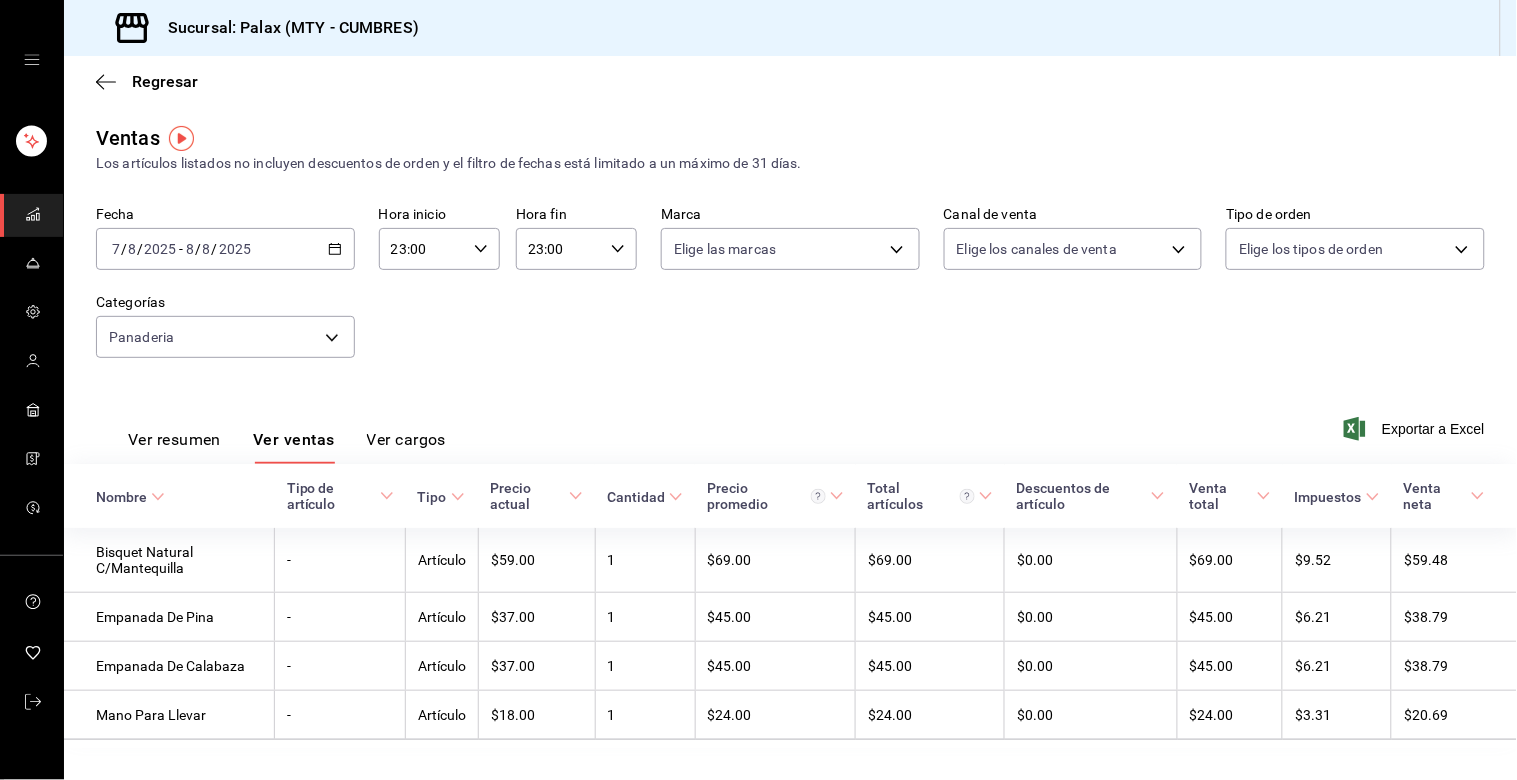 click 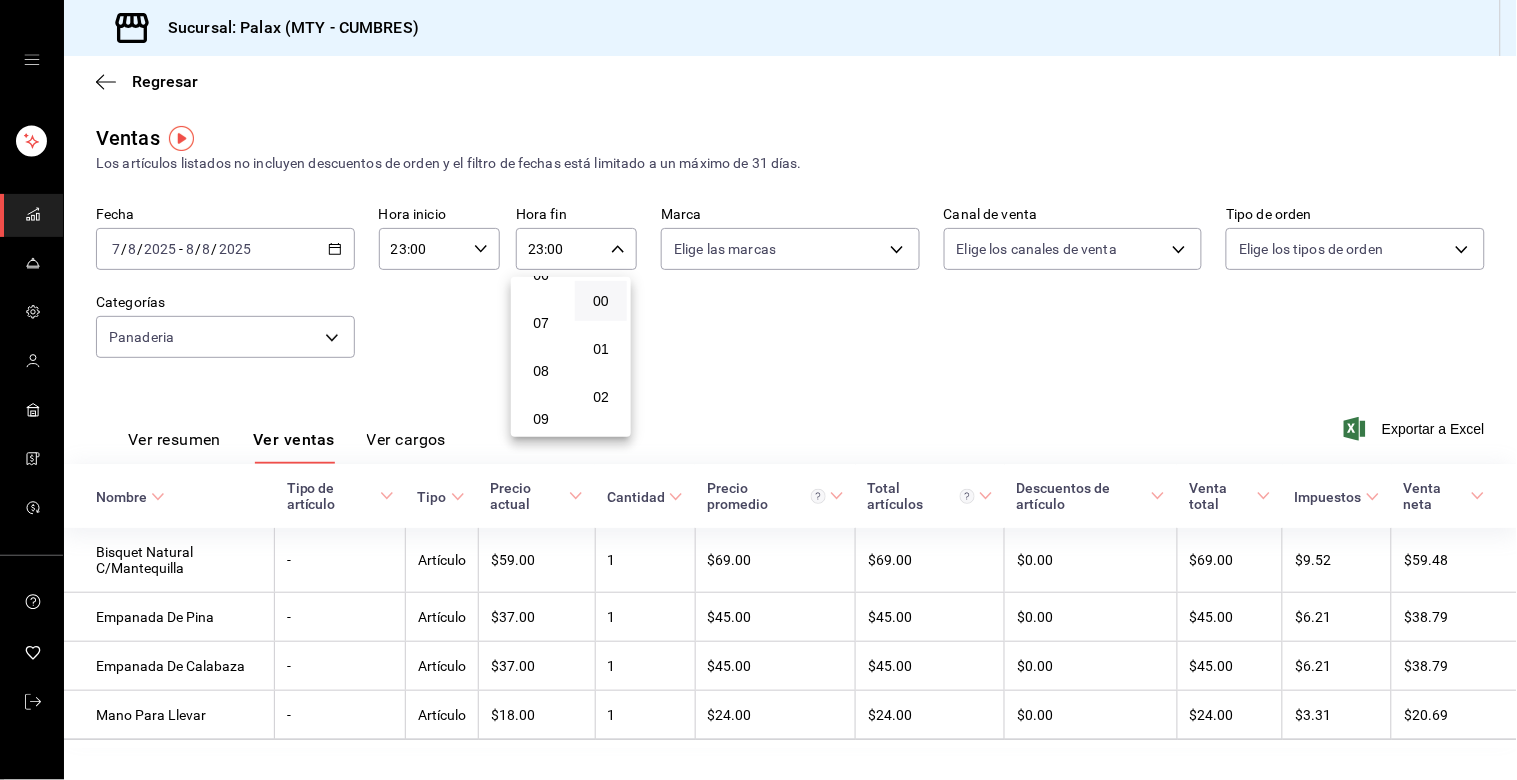 scroll, scrollTop: 333, scrollLeft: 0, axis: vertical 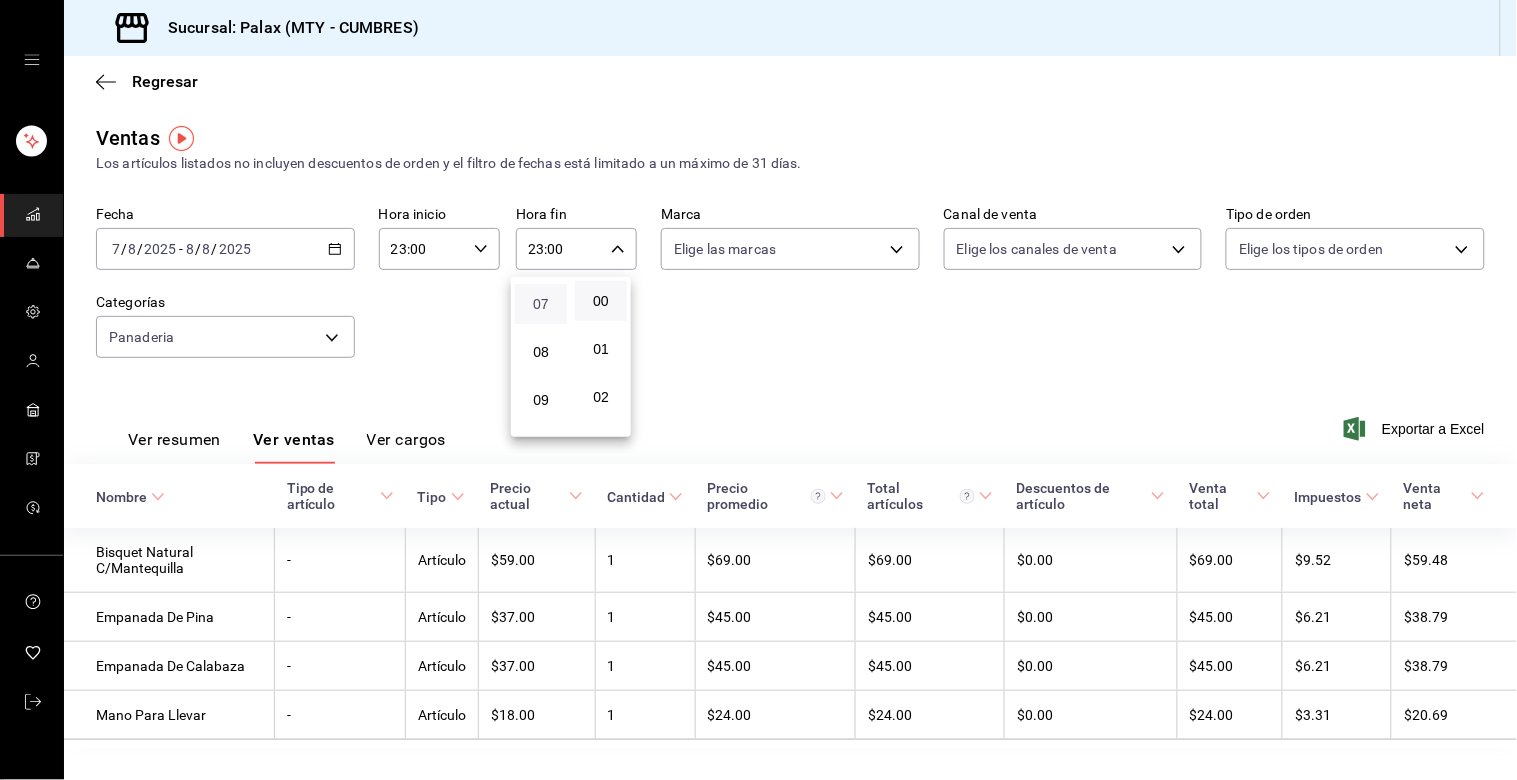 click on "07" at bounding box center [541, 304] 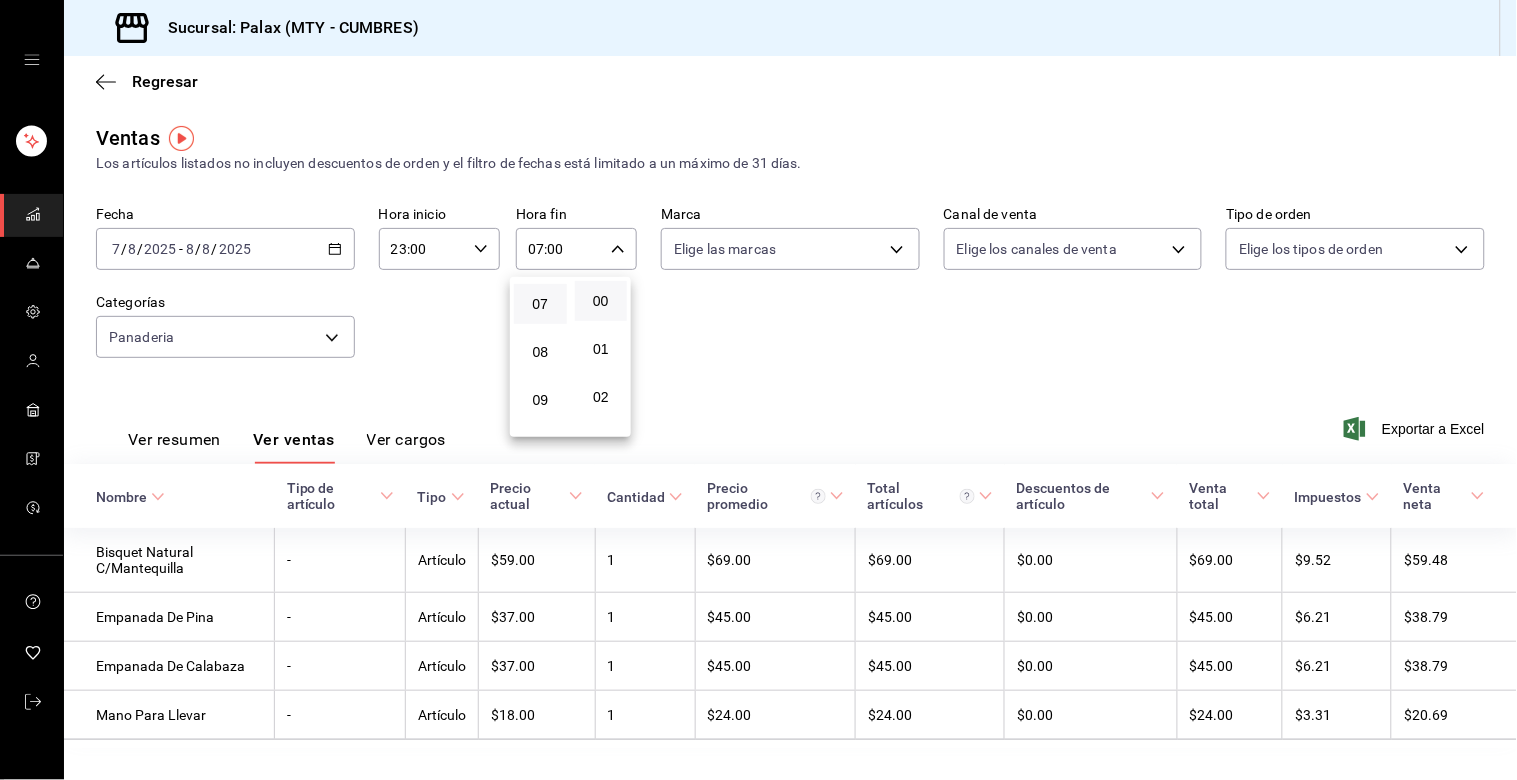 click at bounding box center [758, 390] 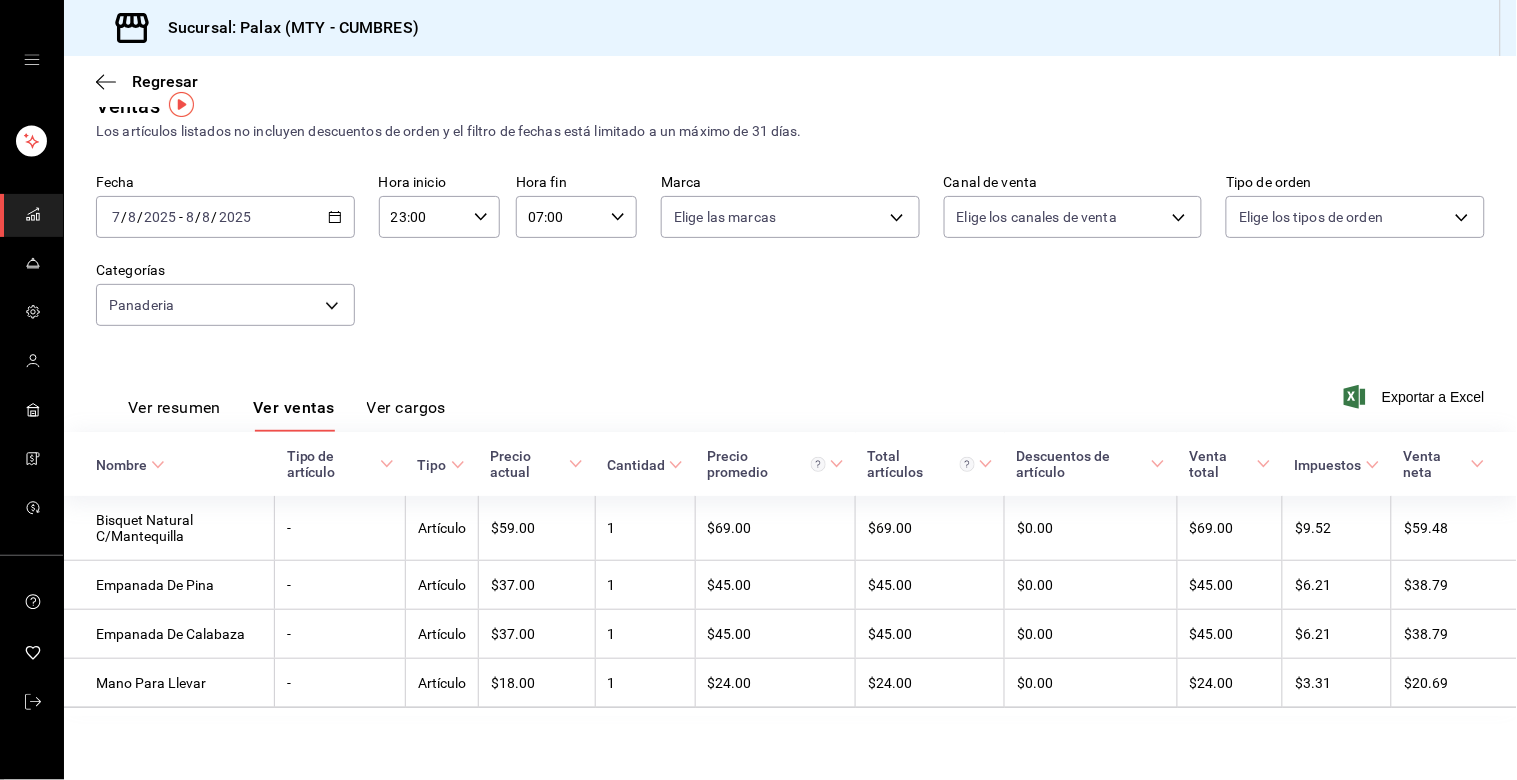 scroll, scrollTop: 37, scrollLeft: 0, axis: vertical 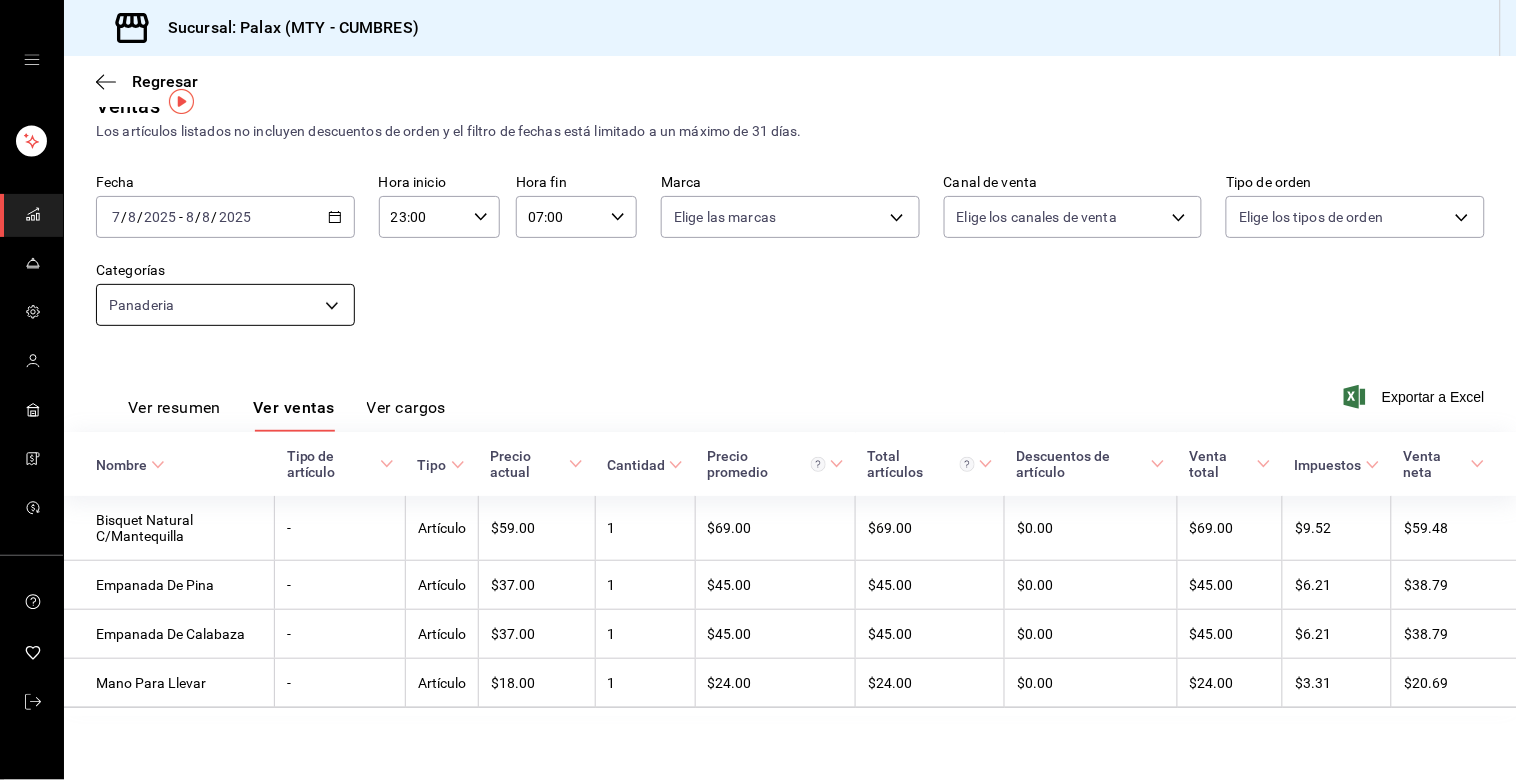 click on "Sucursal: Palax (MTY - CUMBRES) Regresar Ventas Los artículos listados no incluyen descuentos de orden y el filtro de fechas está limitado a un máximo de 31 días. Fecha [DATE] [DATE] - [DATE] [DATE] Hora inicio 23:00 Hora inicio Hora fin 07:00 Hora fin Marca Elige las marcas Canal de venta Elige los canales de venta Tipo de orden Elige los tipos de orden Categorías Panaderia [UUID] Ver resumen Ver ventas Ver cargos Exportar a Excel Nombre Tipo de artículo Tipo Precio actual Cantidad Precio promedio   Total artículos   Descuentos de artículo Venta total Impuestos Venta neta Bisquet Natural C/Mantequilla - Artículo $59.00 1 $69.00 $69.00 $0.00 $69.00 $9.52 $59.48 Empanada De Pina - Artículo $37.00 1 $45.00 $45.00 $0.00 $45.00 $6.21 $38.79 Empanada De Calabaza - Artículo $37.00 1 $45.00 $45.00 $0.00 $45.00 $6.21 $38.79 Mano Para Llevar - Artículo $18.00 1 $24.00 $24.00 $0.00 $24.00 $3.31 $20.69 GANA 1 MES GRATIS EN TU SUSCRIPCIÓN AQUÍ Ir a video" at bounding box center [758, 390] 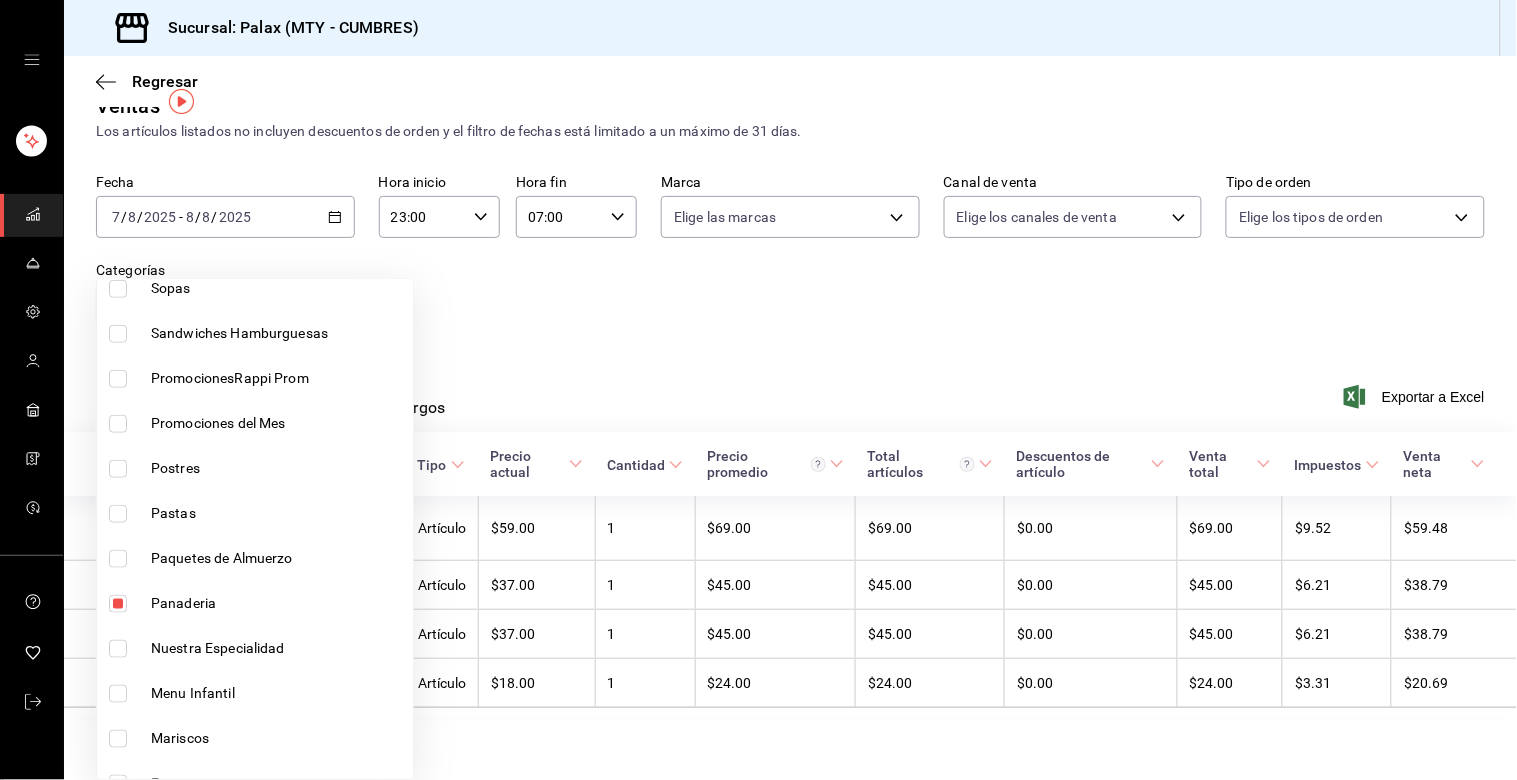 scroll, scrollTop: 444, scrollLeft: 0, axis: vertical 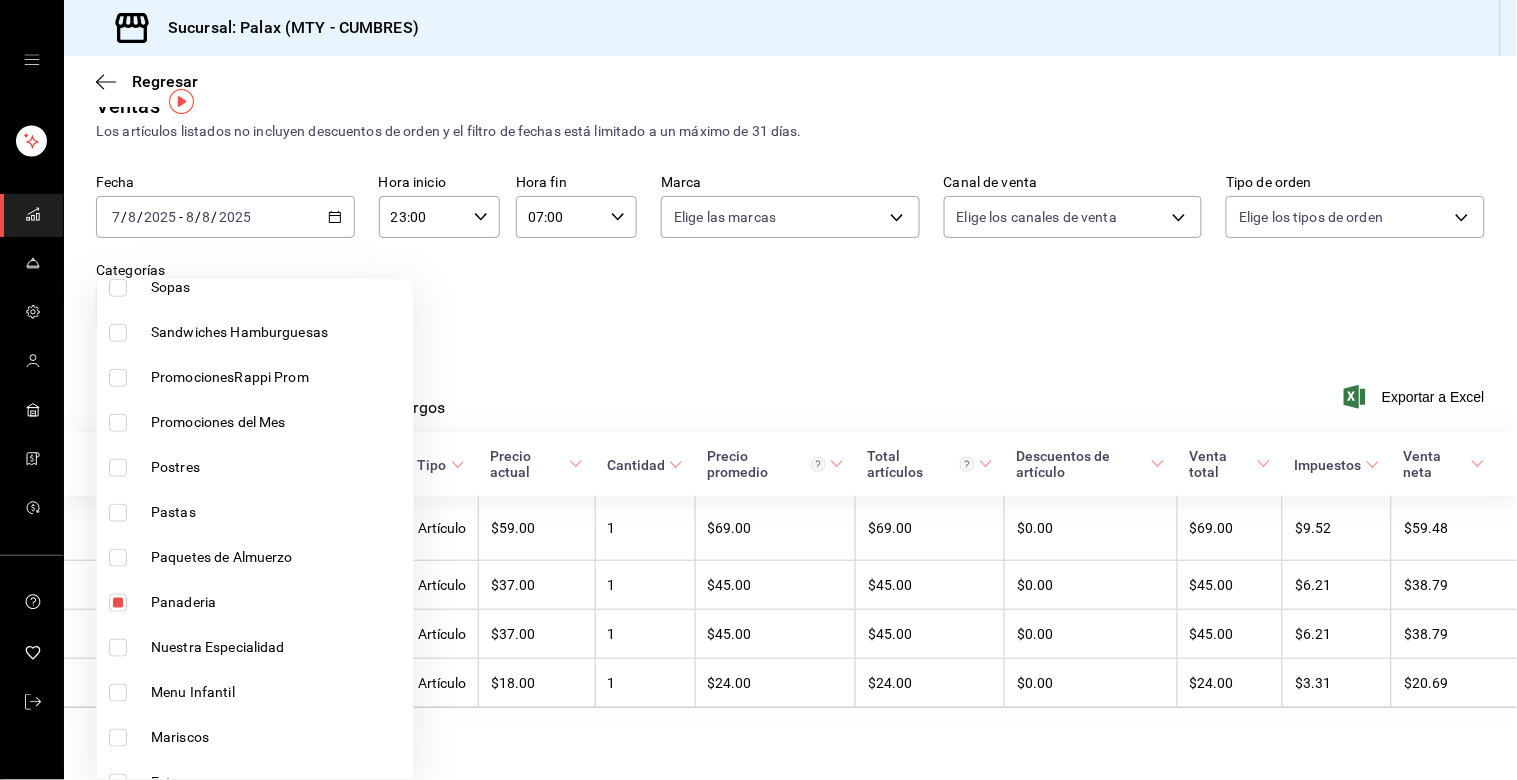 click at bounding box center (118, 468) 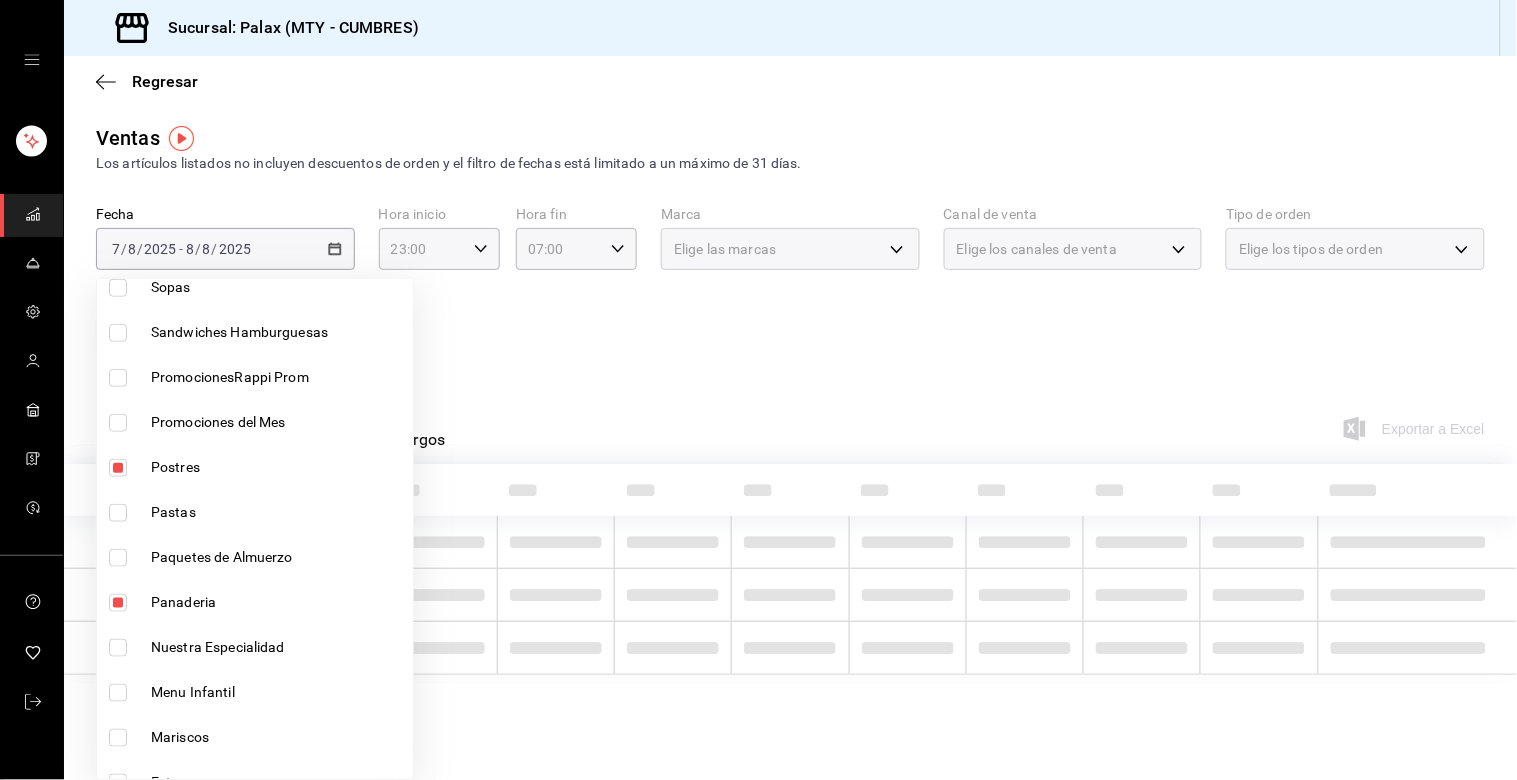 scroll, scrollTop: 0, scrollLeft: 0, axis: both 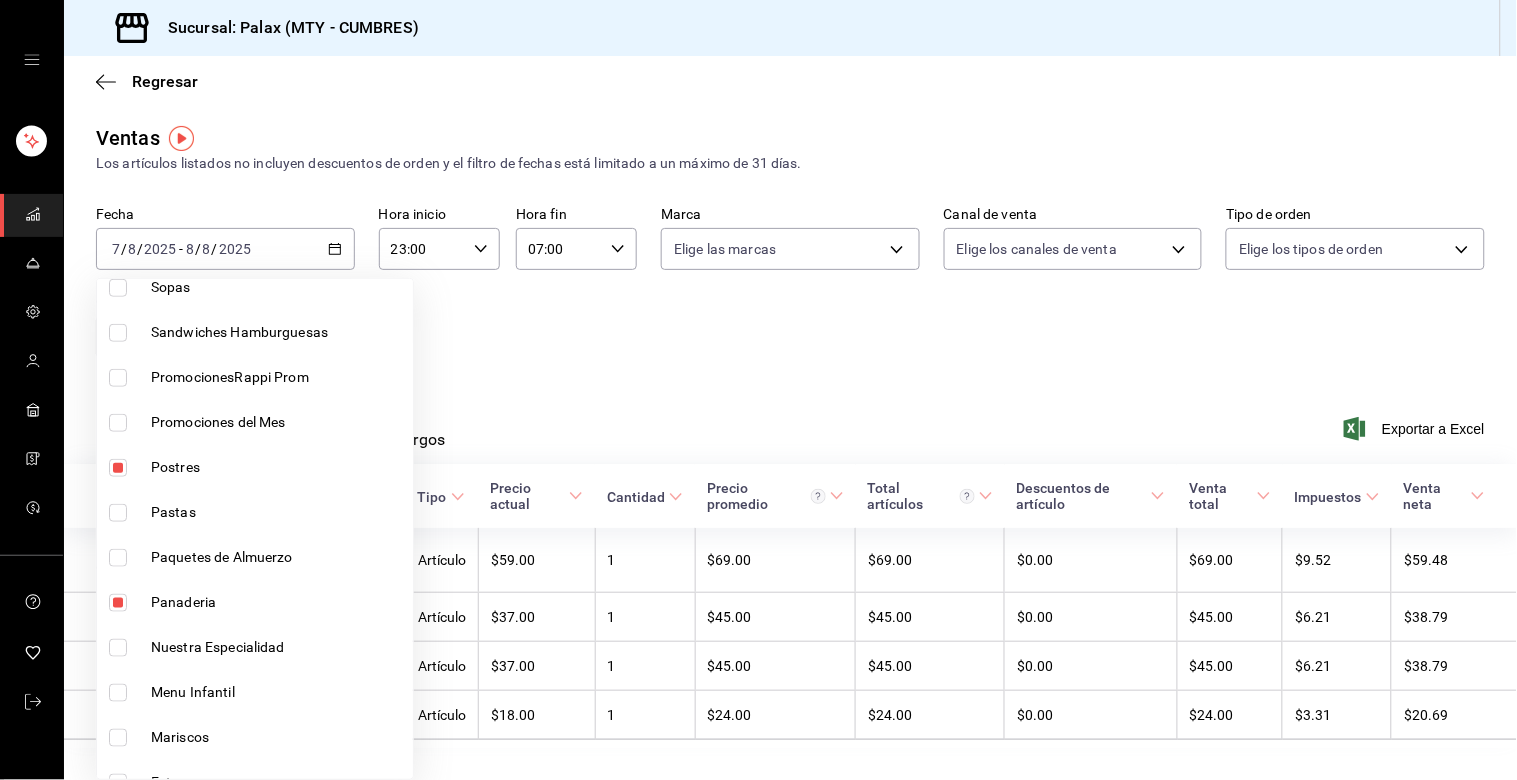 click at bounding box center (758, 390) 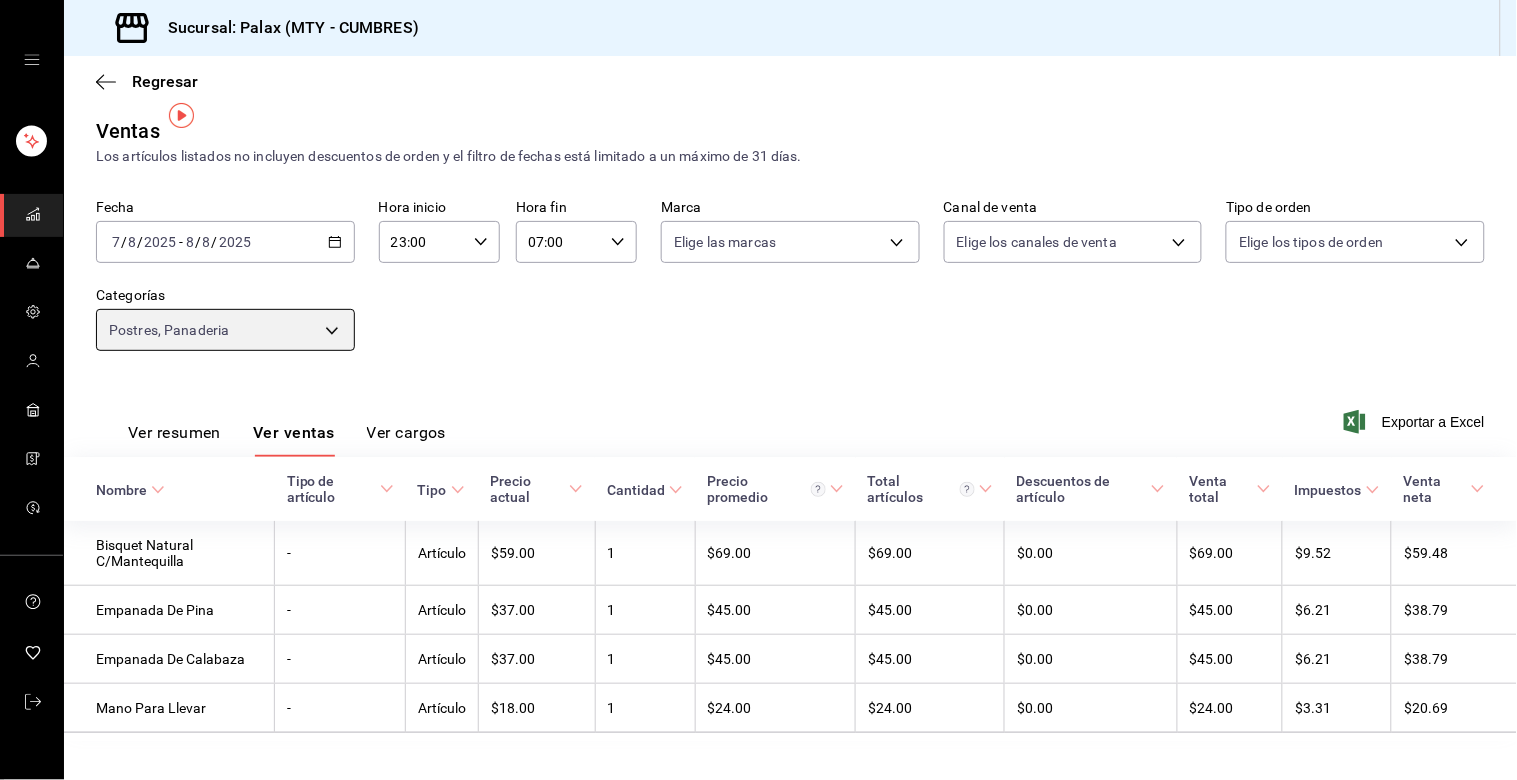 scroll, scrollTop: 0, scrollLeft: 0, axis: both 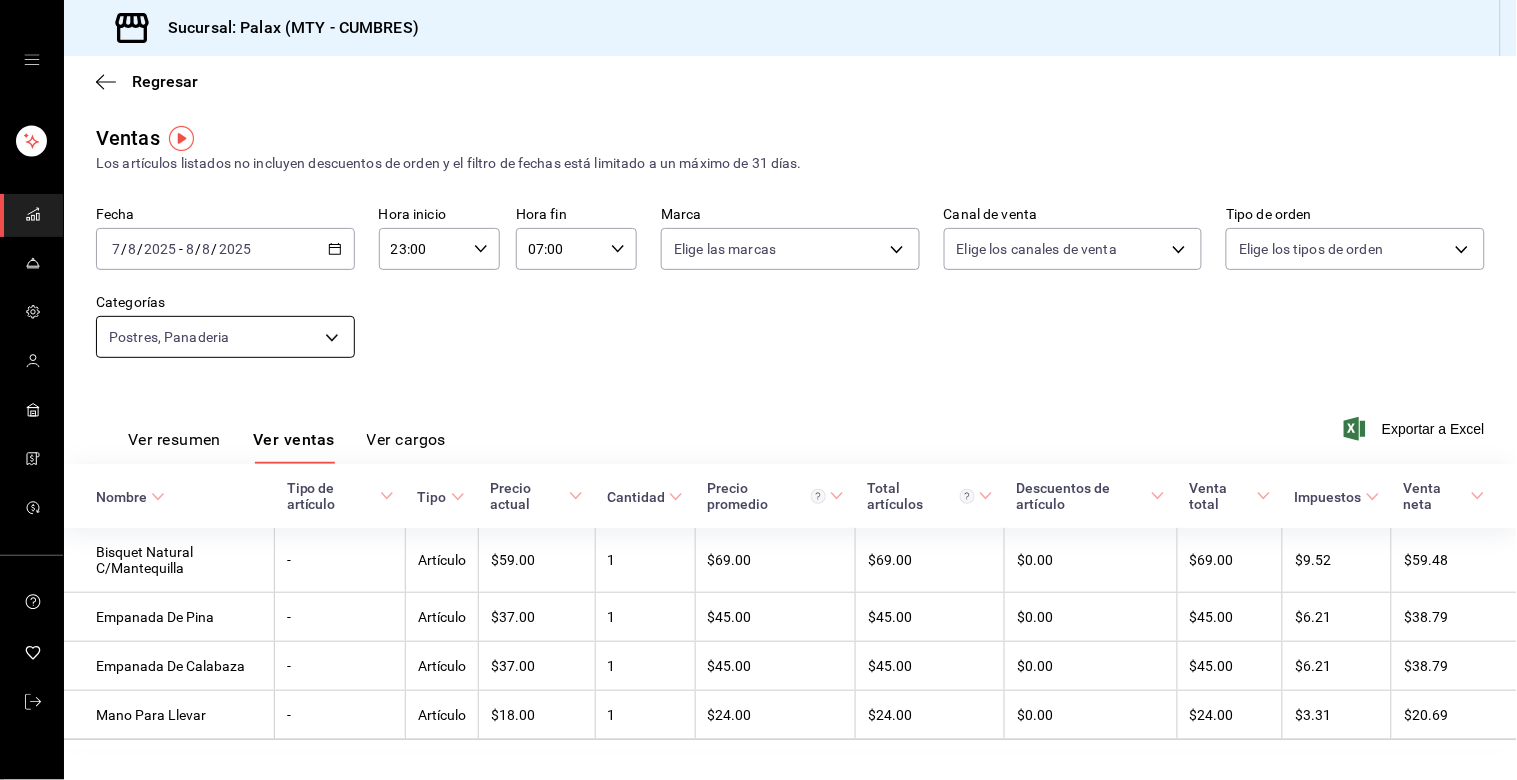 click on "Sucursal: Palax (MTY - CUMBRES) Regresar Ventas Los artículos listados no incluyen descuentos de orden y el filtro de fechas está limitado a un máximo de 31 días. Fecha [DATE] [DATE] - [DATE] [DATE] Hora inicio 23:00 Hora inicio Hora fin 07:00 Hora fin Marca Elige las marcas Canal de venta Elige los canales de venta Tipo de orden Elige los tipos de orden Categorías Postres, Panaderia [UUID],[UUID] Ver resumen Ver ventas Ver cargos Exportar a Excel Nombre Tipo de artículo Tipo Precio actual Cantidad Precio promedio   Total artículos   Descuentos de artículo Venta total Impuestos Venta neta Bisquet Natural C/Mantequilla - Artículo $59.00 1 $69.00 $69.00 $0.00 $69.00 $9.52 $59.48 Empanada De Pina - Artículo $37.00 1 $45.00 $45.00 $0.00 $45.00 $6.21 $38.79 Empanada De Calabaza - Artículo $37.00 1 $45.00 $45.00 $0.00 $45.00 $6.21 $38.79 Mano Para Llevar - Artículo $18.00 1 $24.00 $24.00 $0.00 $24.00 $3.31 $20.69 Ir a video" at bounding box center (758, 390) 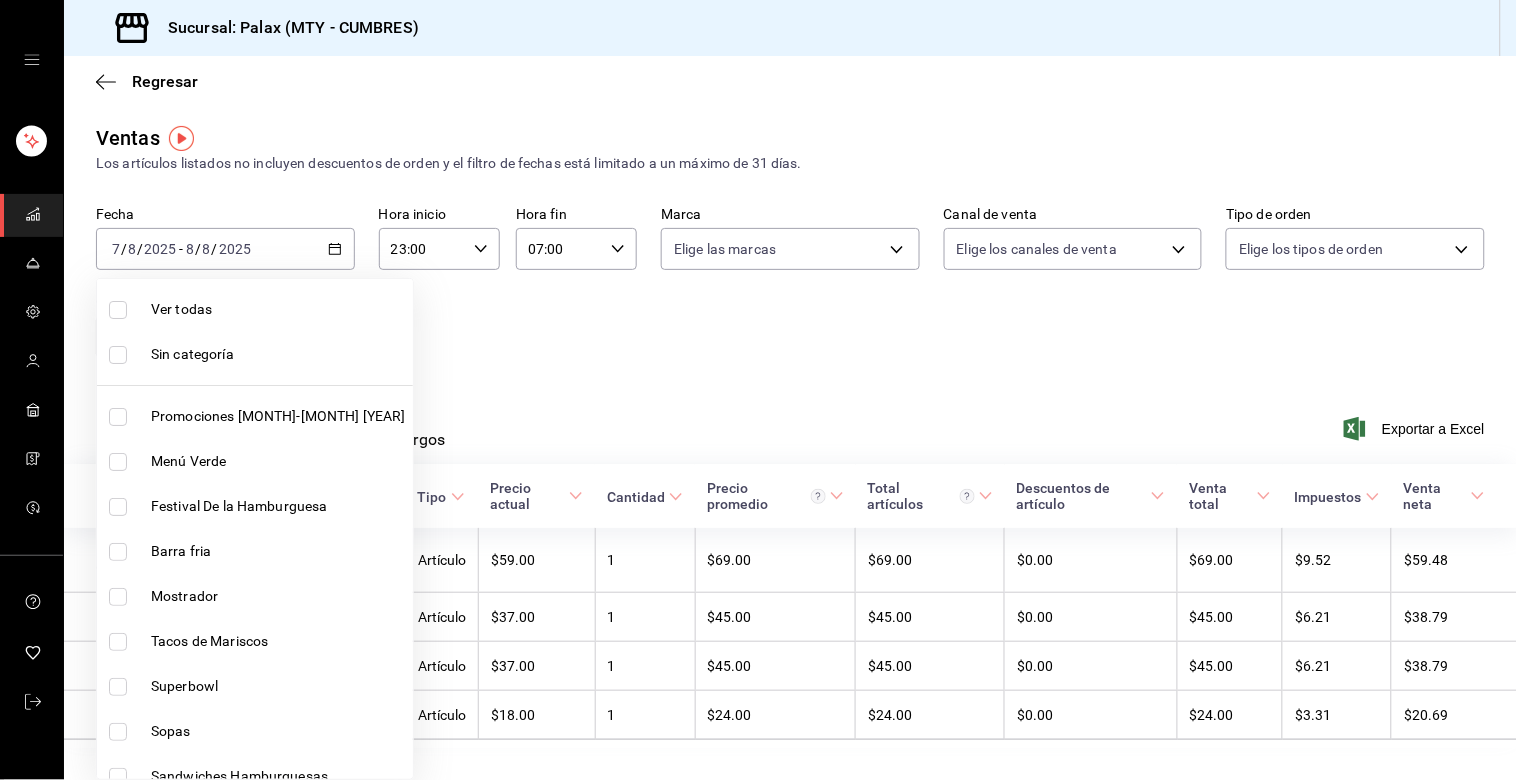 click at bounding box center [118, 597] 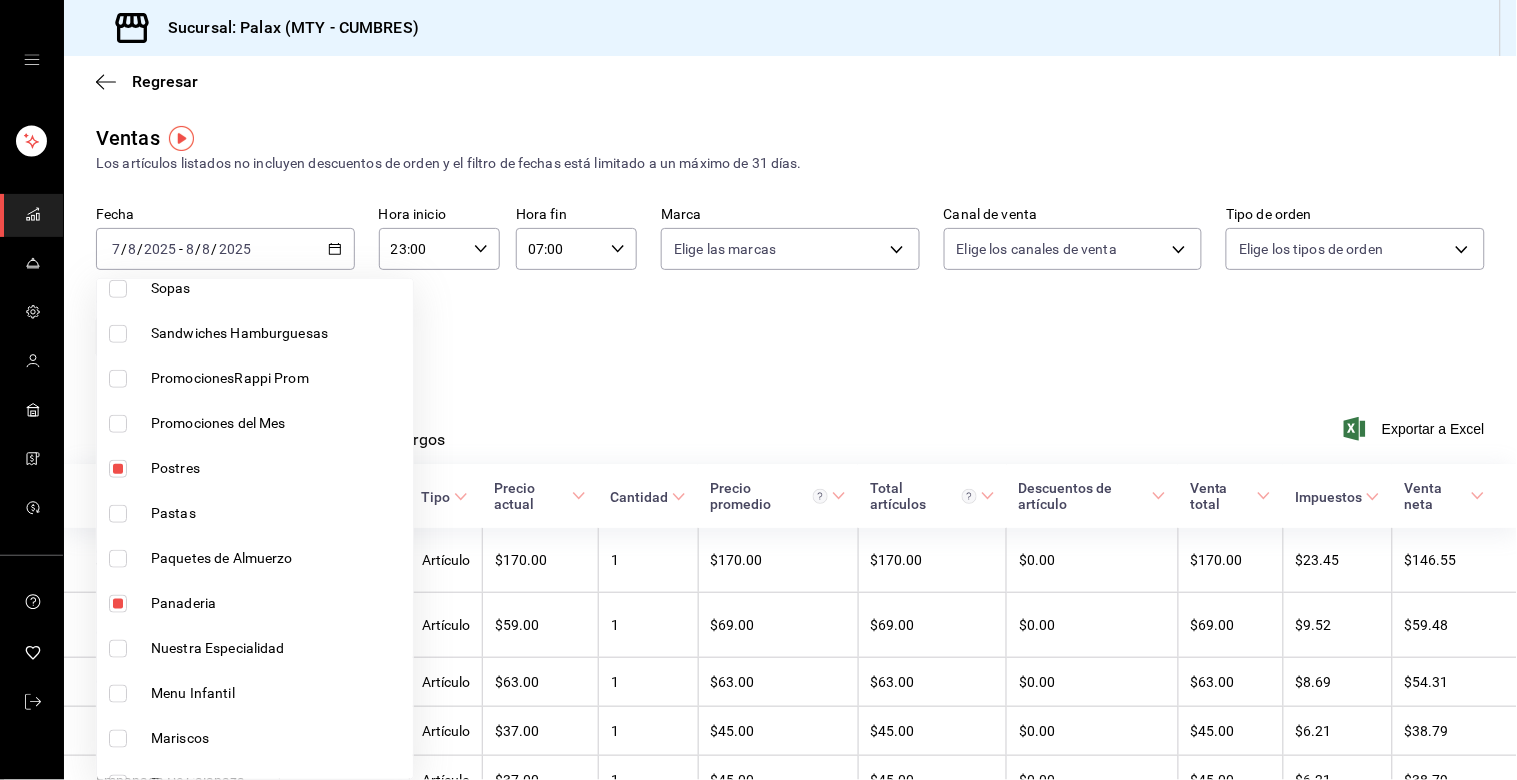 scroll, scrollTop: 444, scrollLeft: 0, axis: vertical 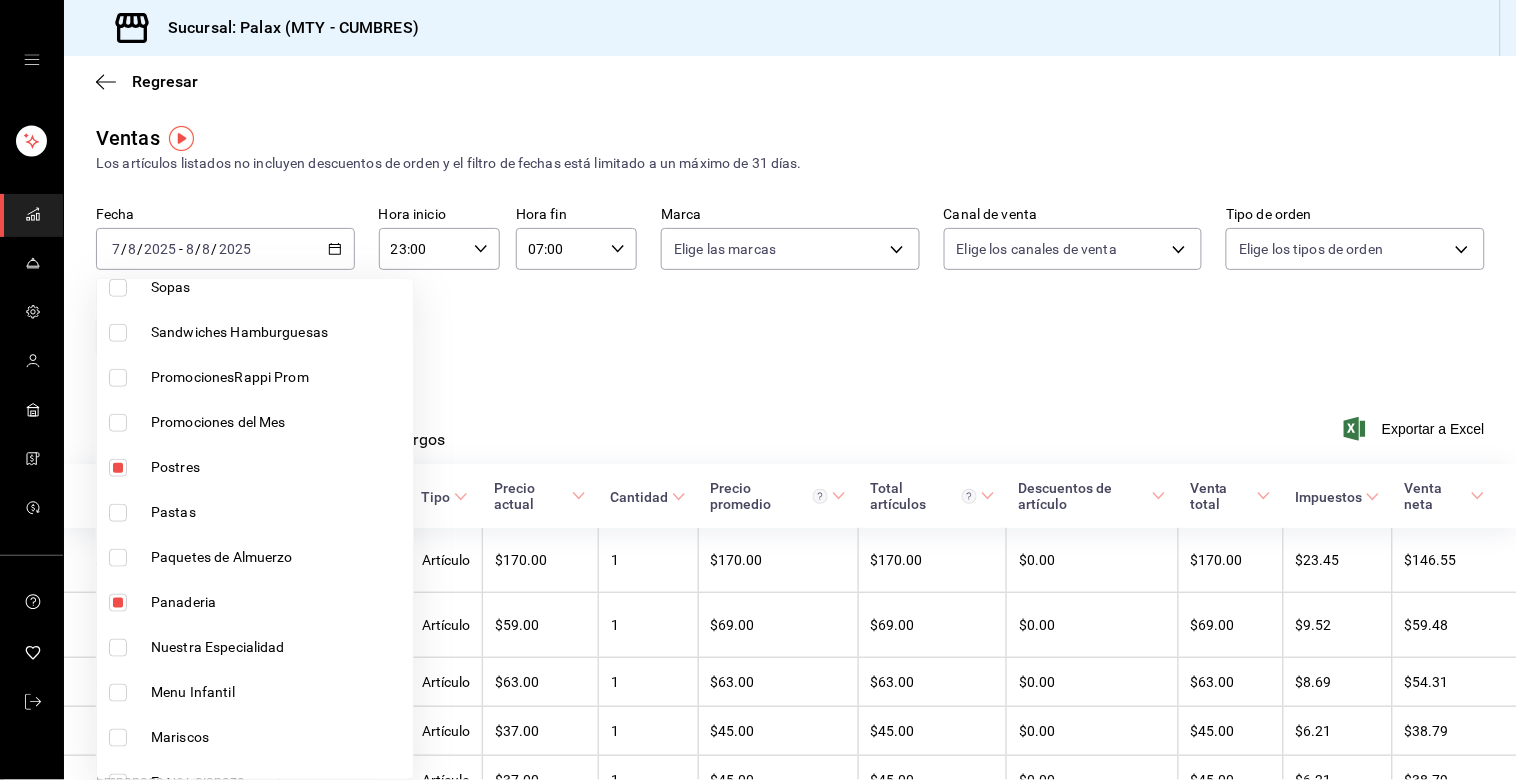 click at bounding box center [118, 468] 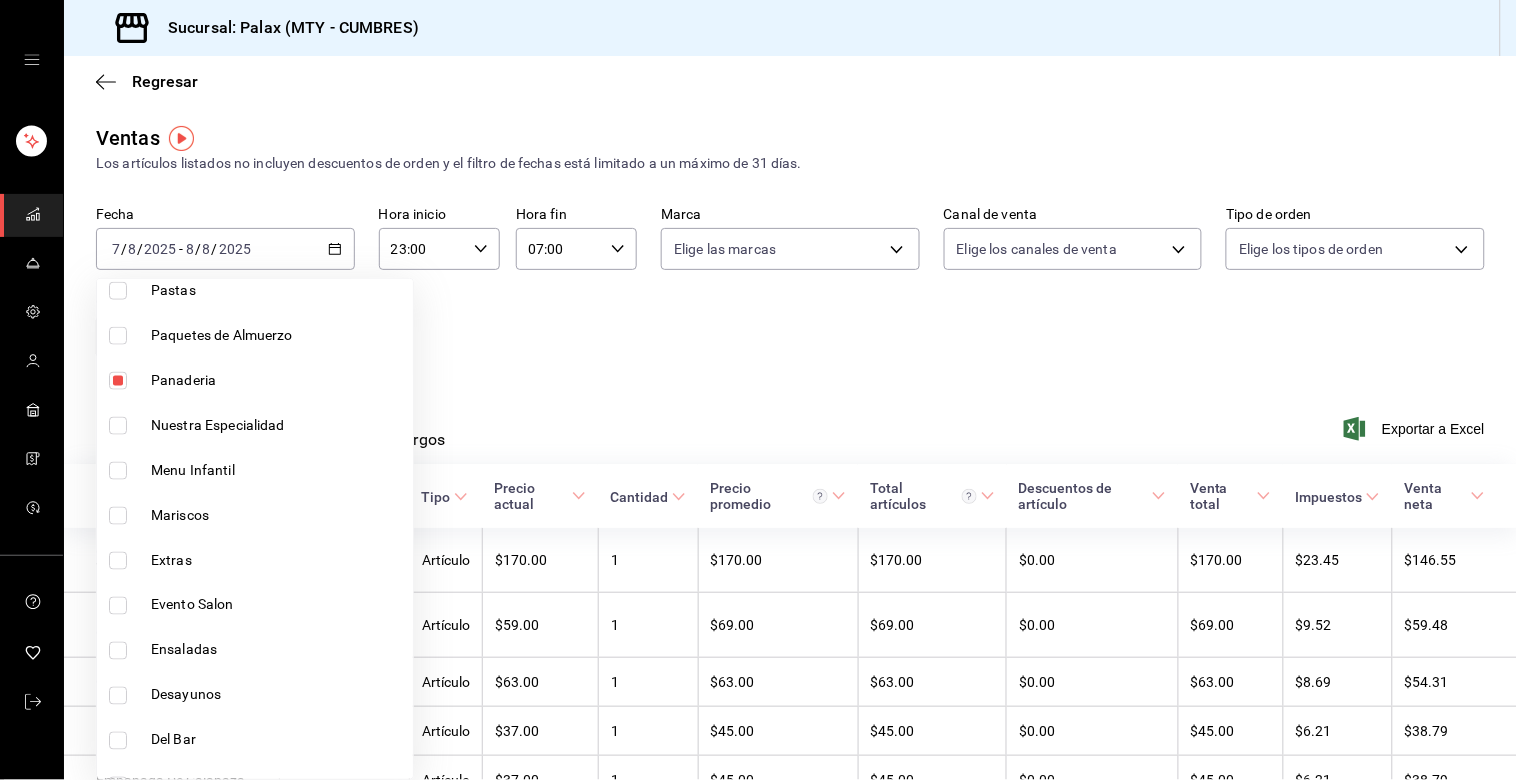 scroll, scrollTop: 777, scrollLeft: 0, axis: vertical 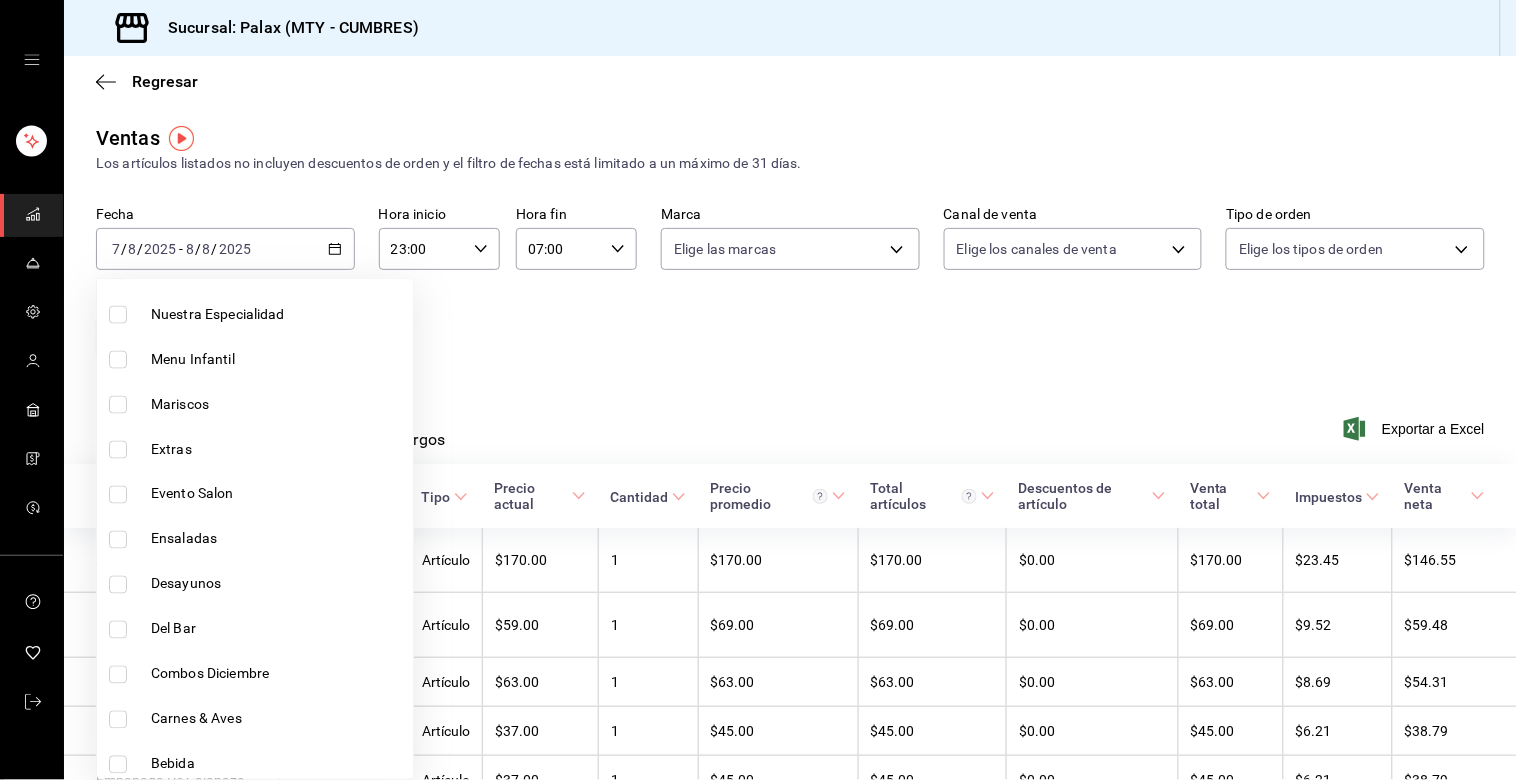click on "Del Bar" at bounding box center [255, 629] 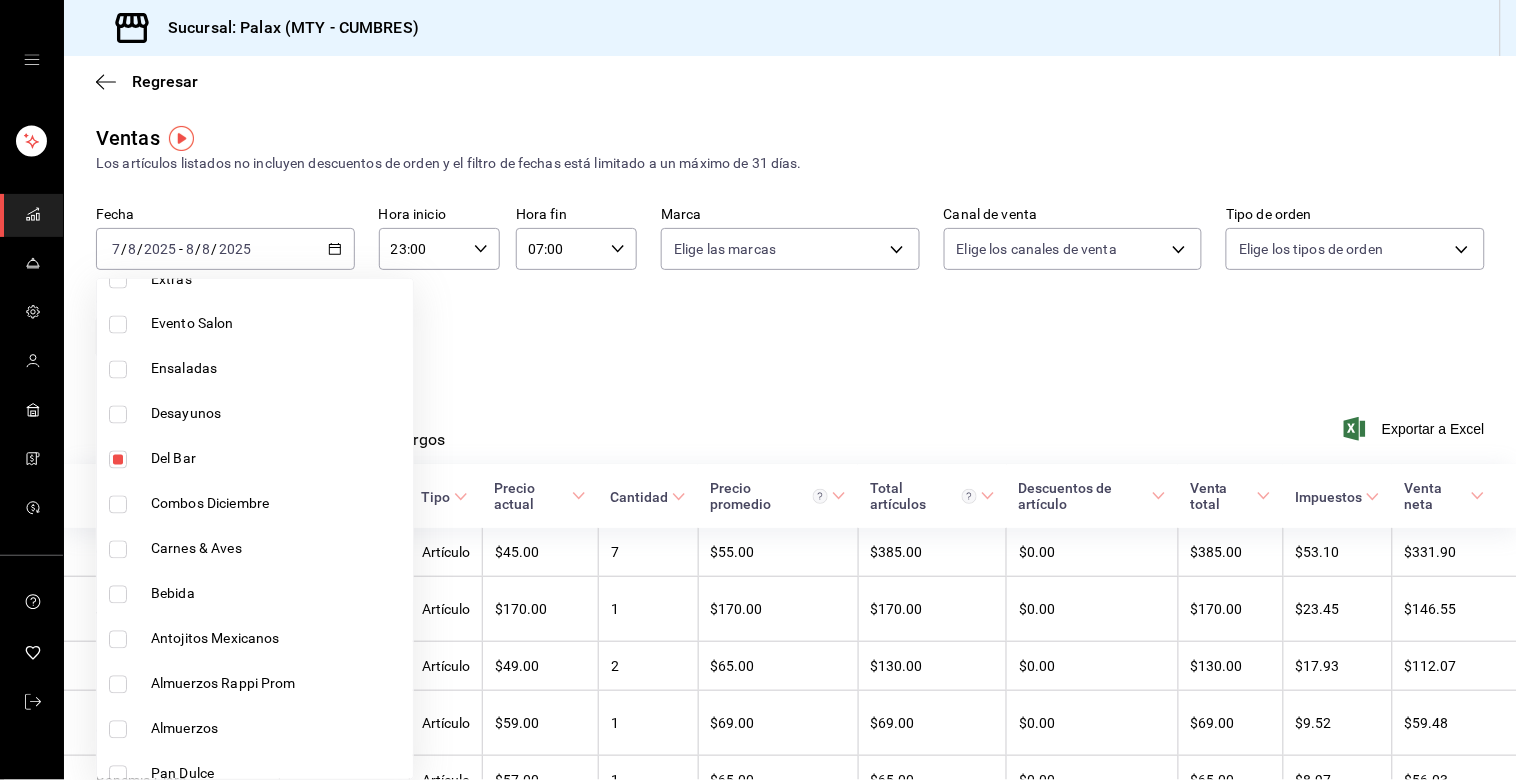 scroll, scrollTop: 1000, scrollLeft: 0, axis: vertical 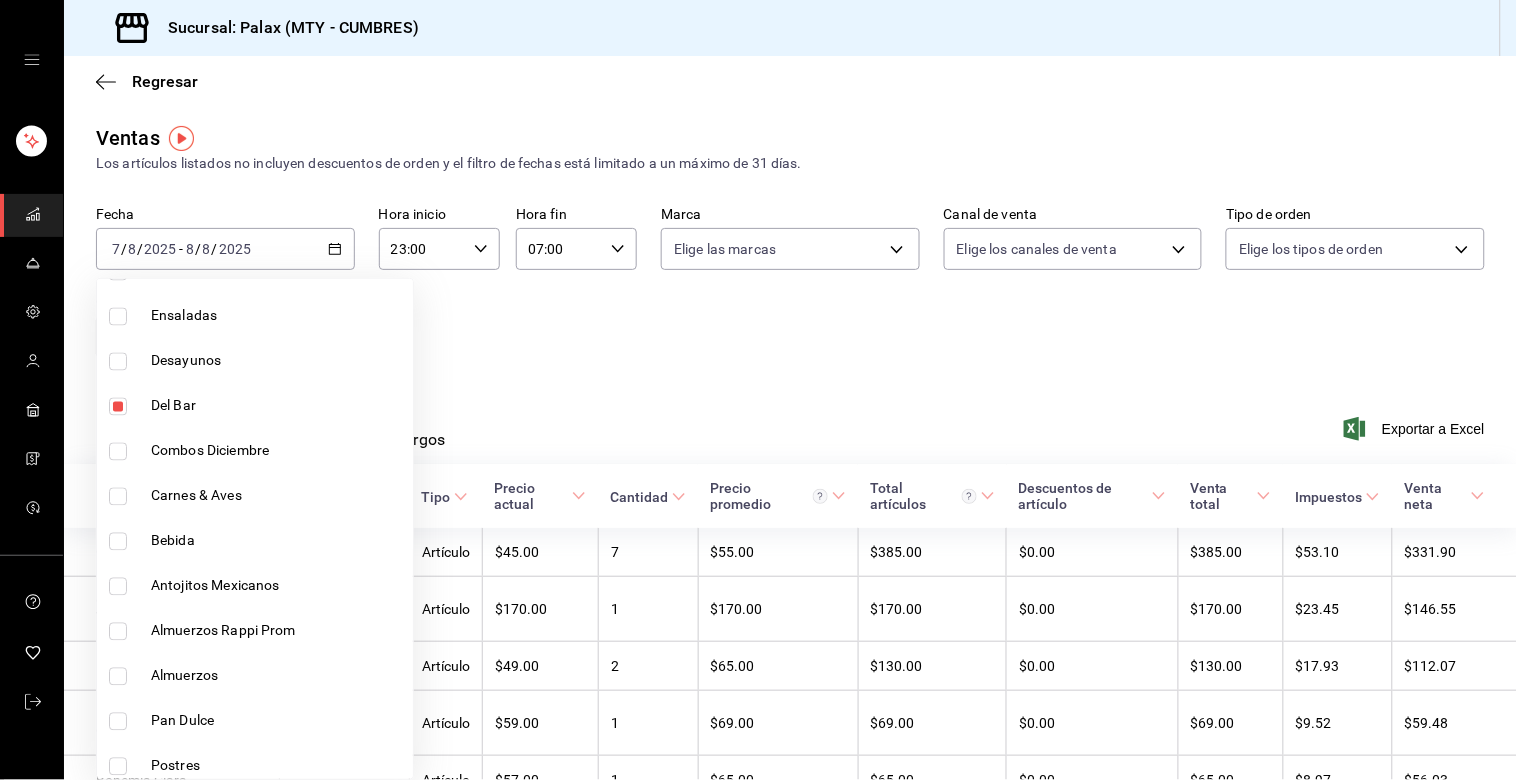 click at bounding box center [118, 542] 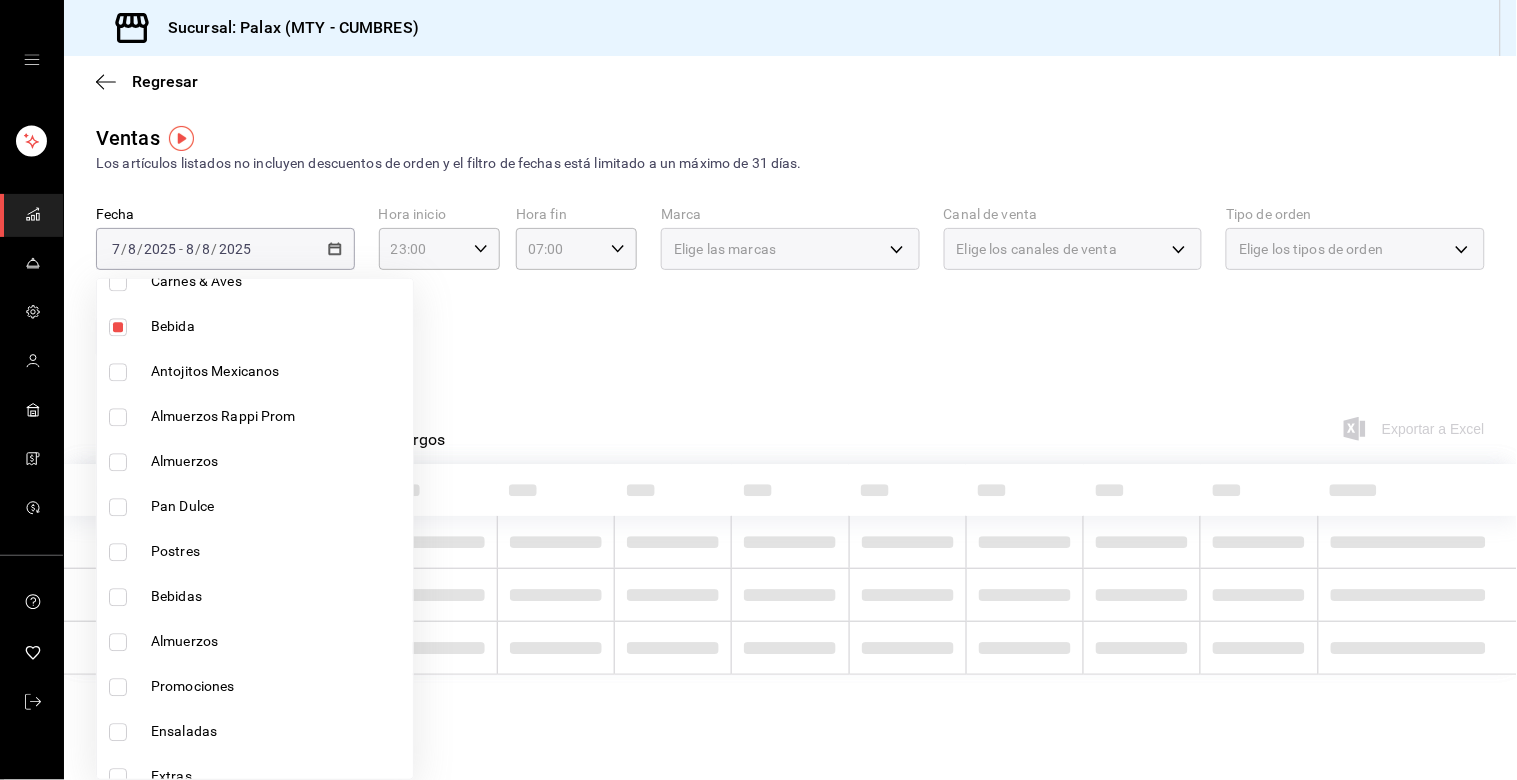 scroll, scrollTop: 1222, scrollLeft: 0, axis: vertical 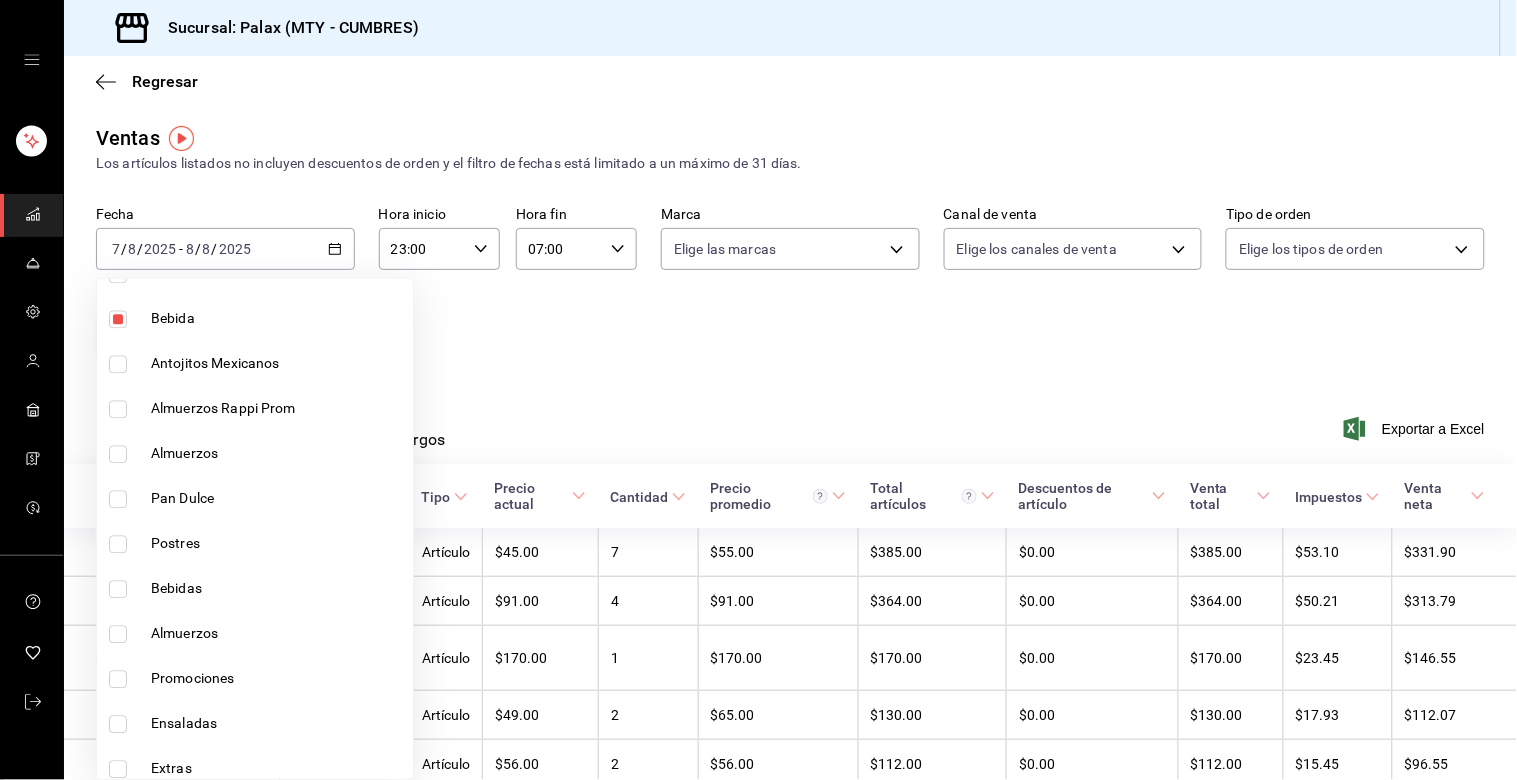 click at bounding box center [118, 500] 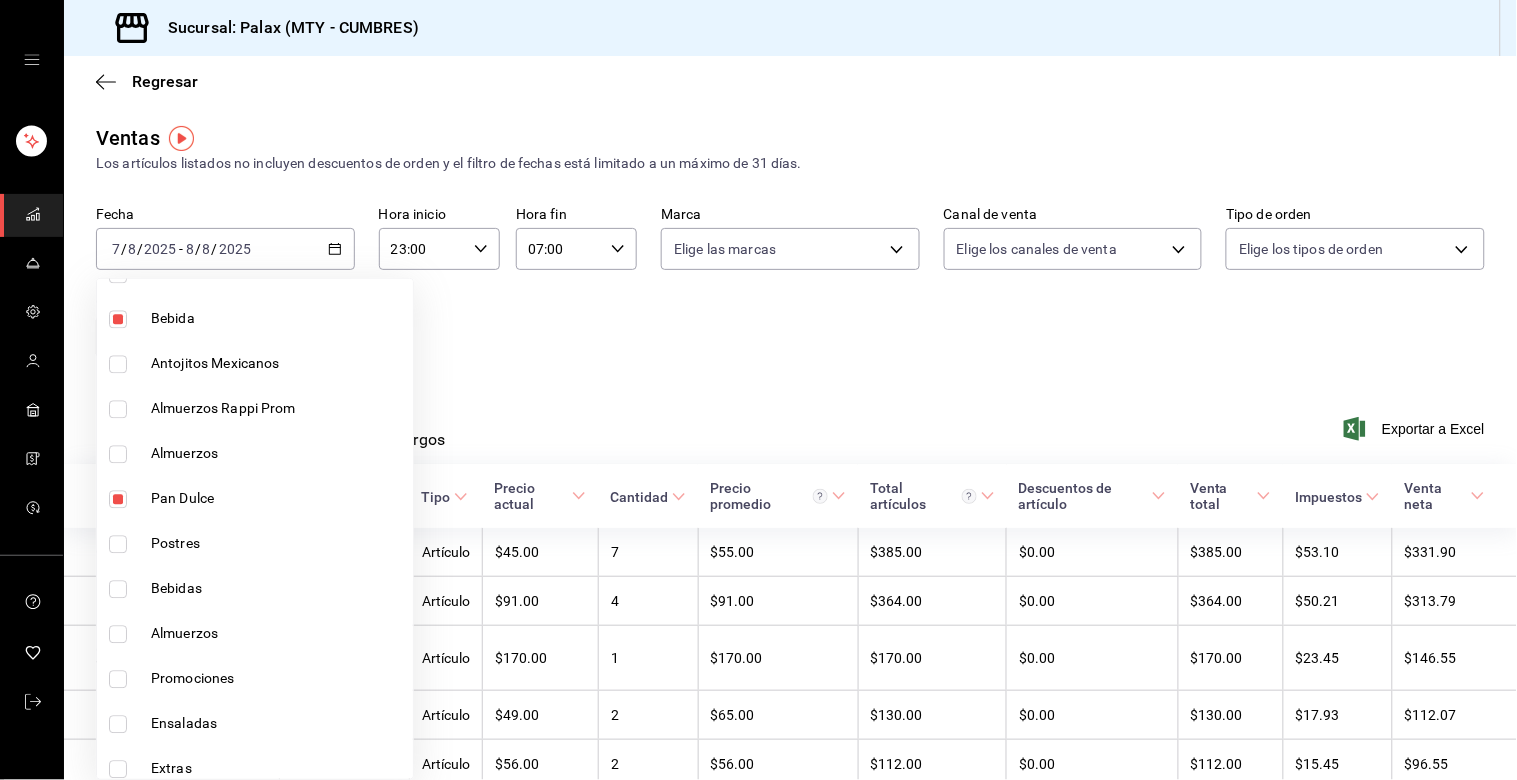 click at bounding box center [118, 590] 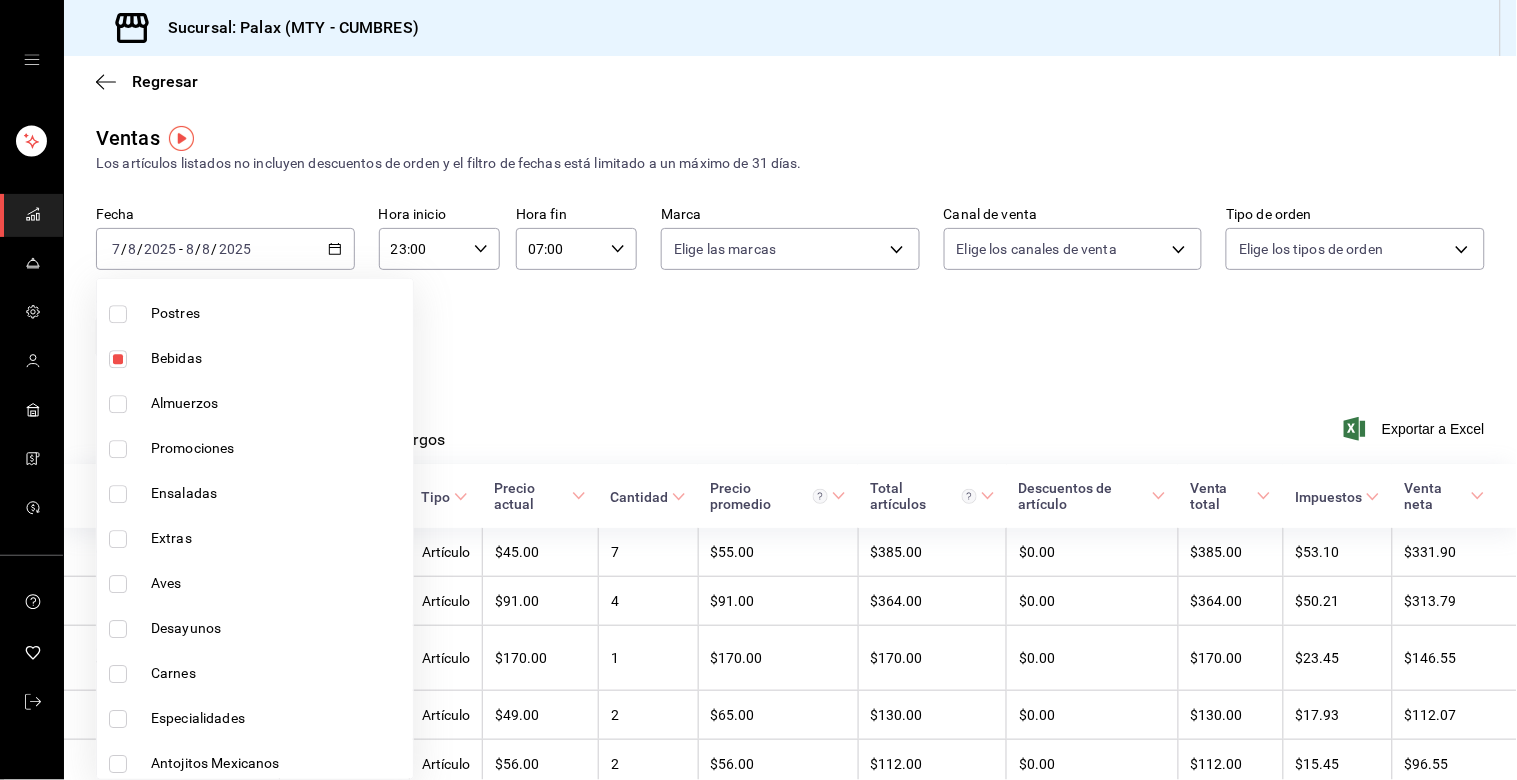 scroll, scrollTop: 1457, scrollLeft: 0, axis: vertical 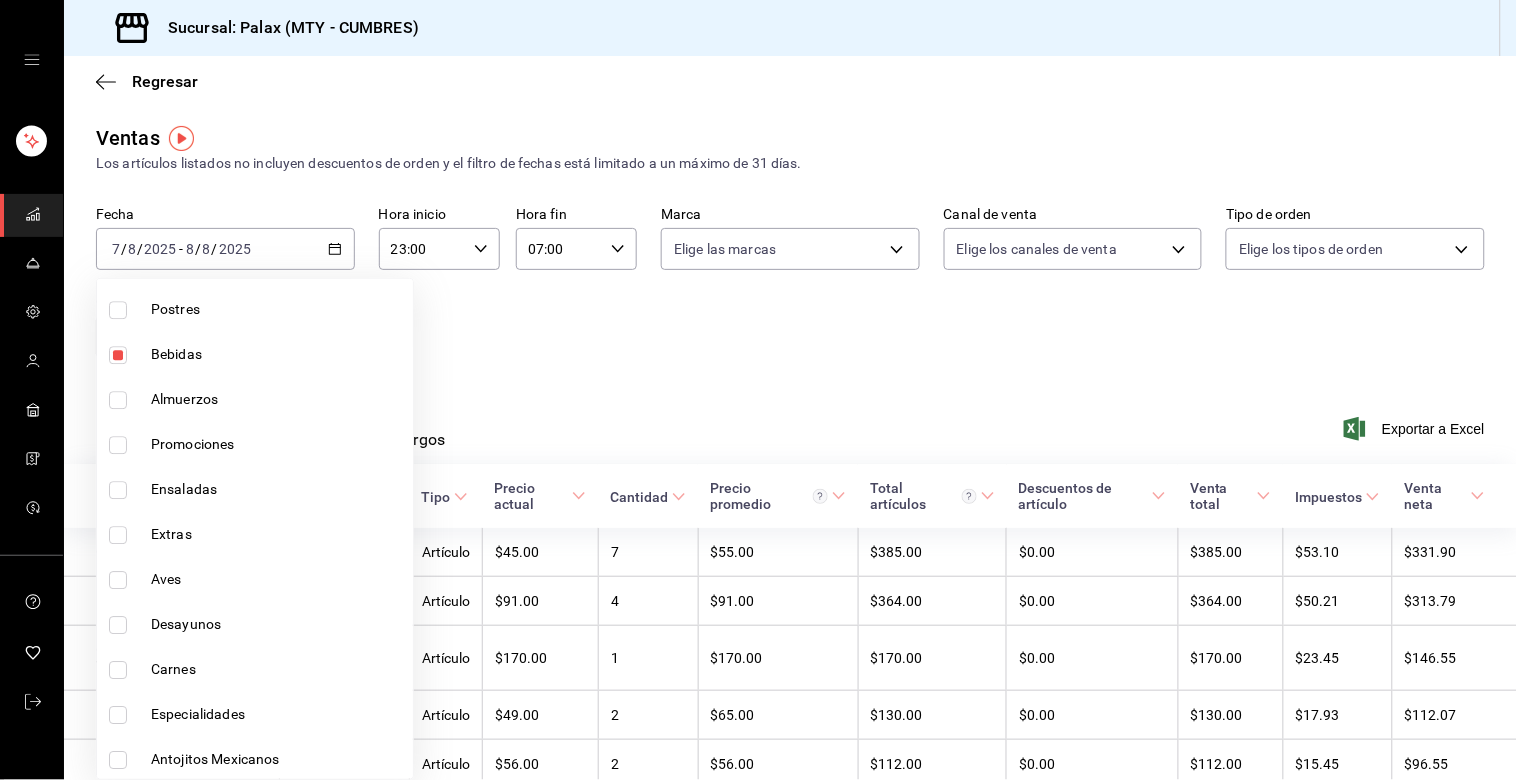 click at bounding box center [758, 390] 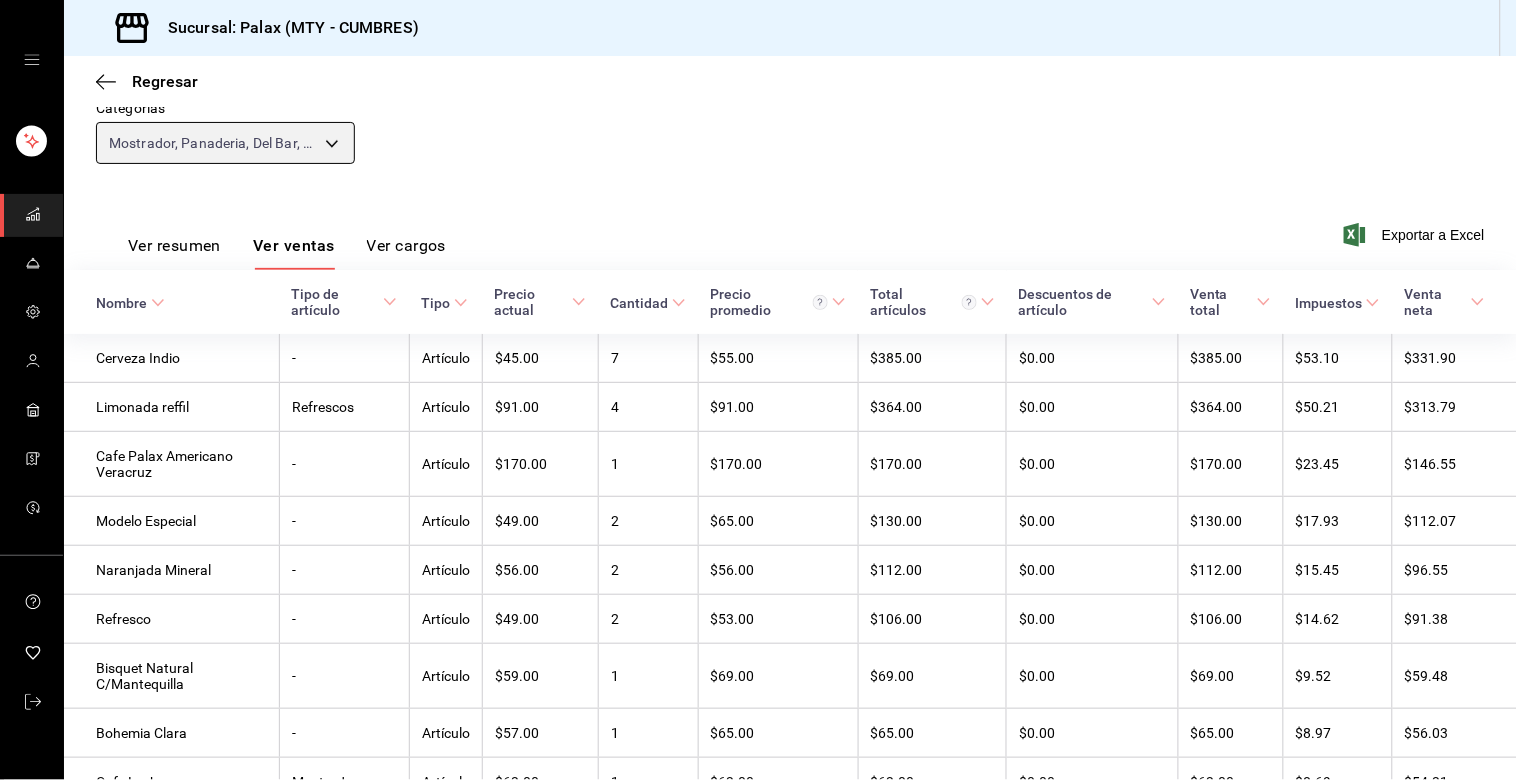 scroll, scrollTop: 0, scrollLeft: 0, axis: both 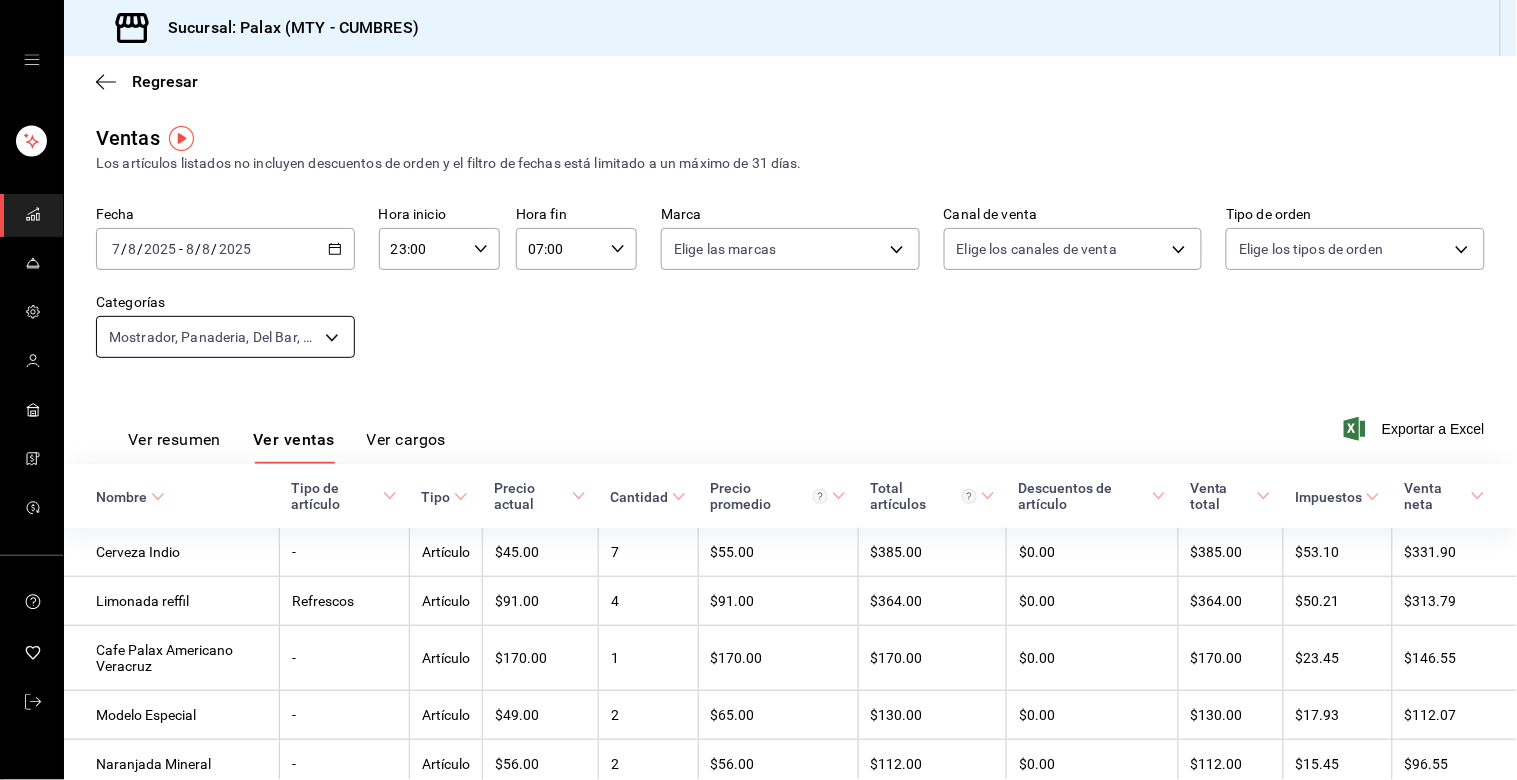 click on "Sucursal: Palax (MTY - CUMBRES) Regresar Ventas Los artículos listados no incluyen descuentos de orden y el filtro de fechas está limitado a un máximo de 31 días. Fecha [DATE] [DATE] - [DATE] [DATE] Hora inicio 23:00 Hora inicio Hora fin 07:00 Hora fin Marca Elige las marcas Canal de venta Elige los canales de venta Tipo de orden Elige los tipos de orden Categorías Mostrador, Panaderia, Del Bar, Bebida, Pan Dulce, Bebidas [UUID],[UUID],[UUID],[UUID],[UUID],[UUID] Ver resumen Ver ventas Ver cargos Exportar a Excel Nombre Tipo de artículo Tipo Precio actual Cantidad Precio promedio   Total artículos   Descuentos de artículo Venta total Impuestos Venta neta Cerveza Indio - Artículo $45.00 7 $55.00 $385.00 $0.00 $385.00 $53.10 $331.90 Limonada reffil Refrescos Artículo $91.00 4 $91.00 $364.00 $0.00 $364.00" at bounding box center (758, 390) 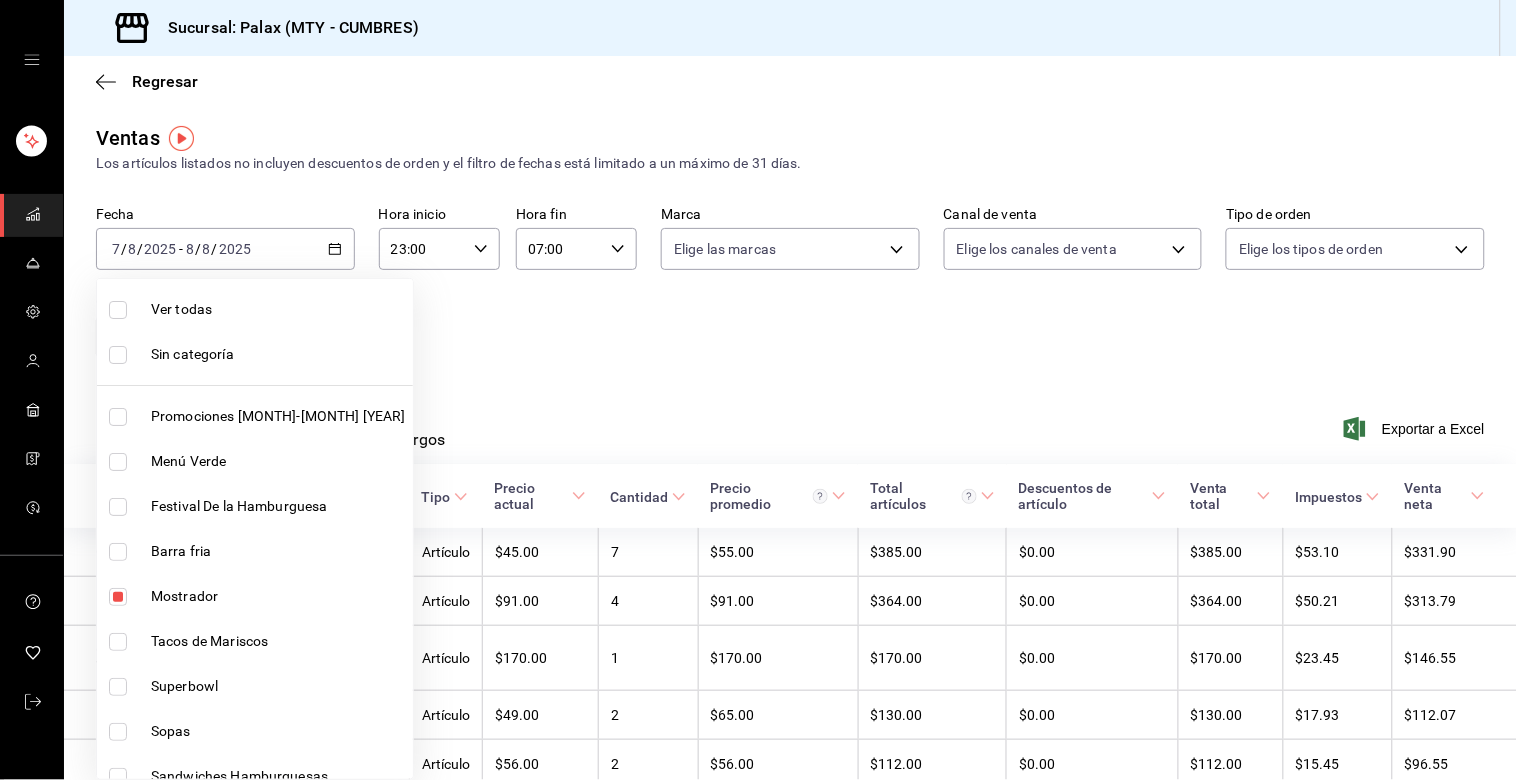 click at bounding box center [118, 310] 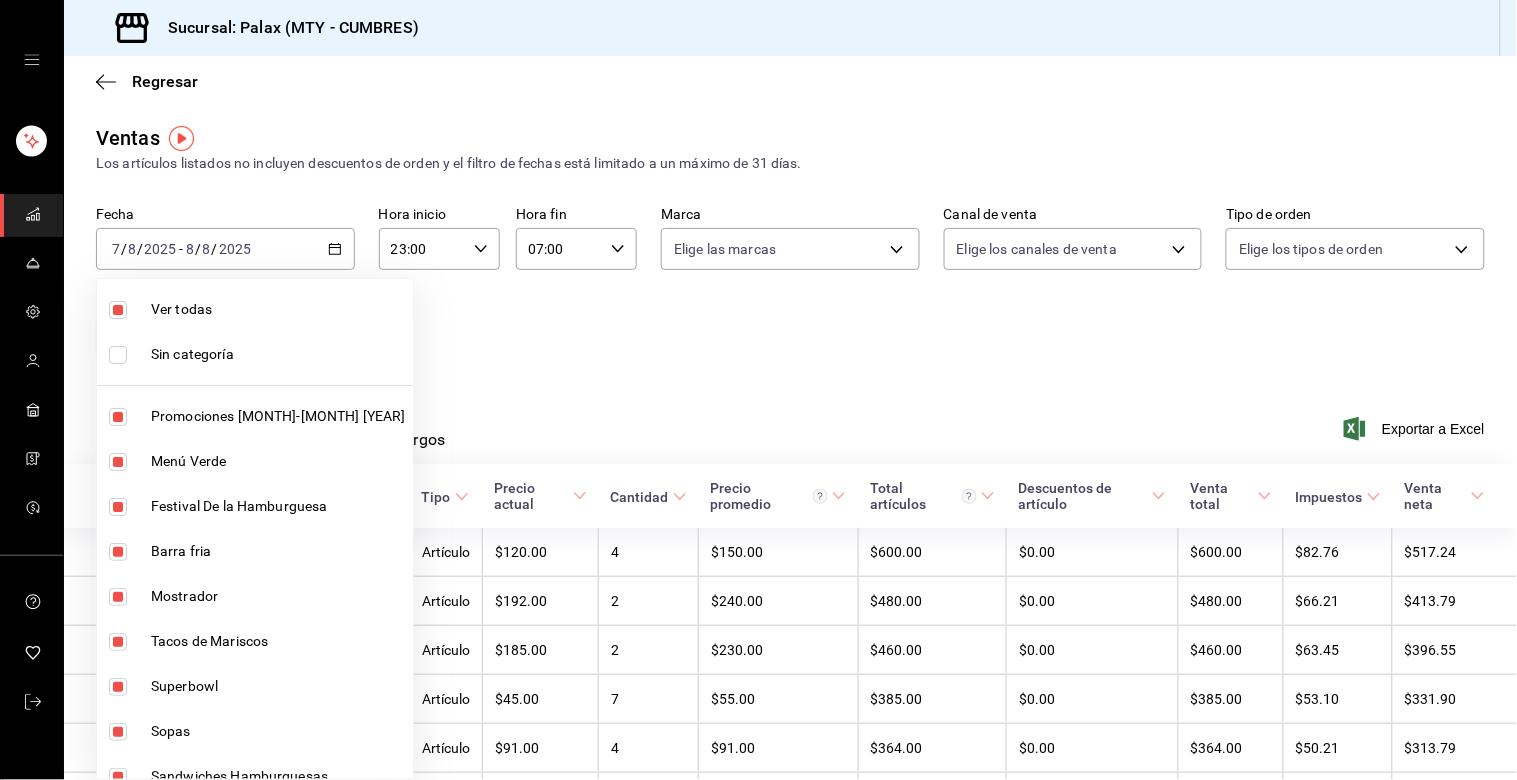 click at bounding box center [758, 390] 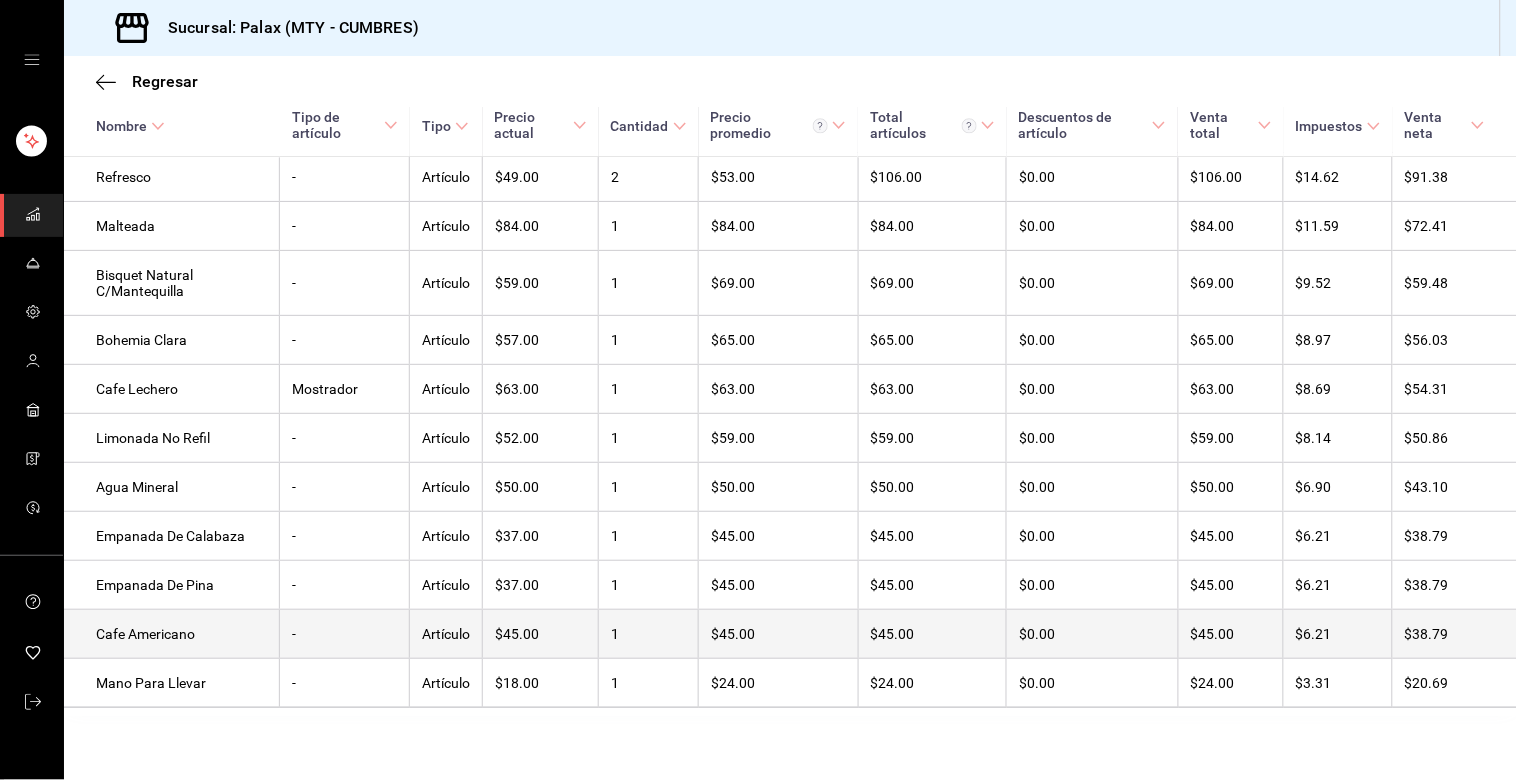 scroll, scrollTop: 1235, scrollLeft: 0, axis: vertical 